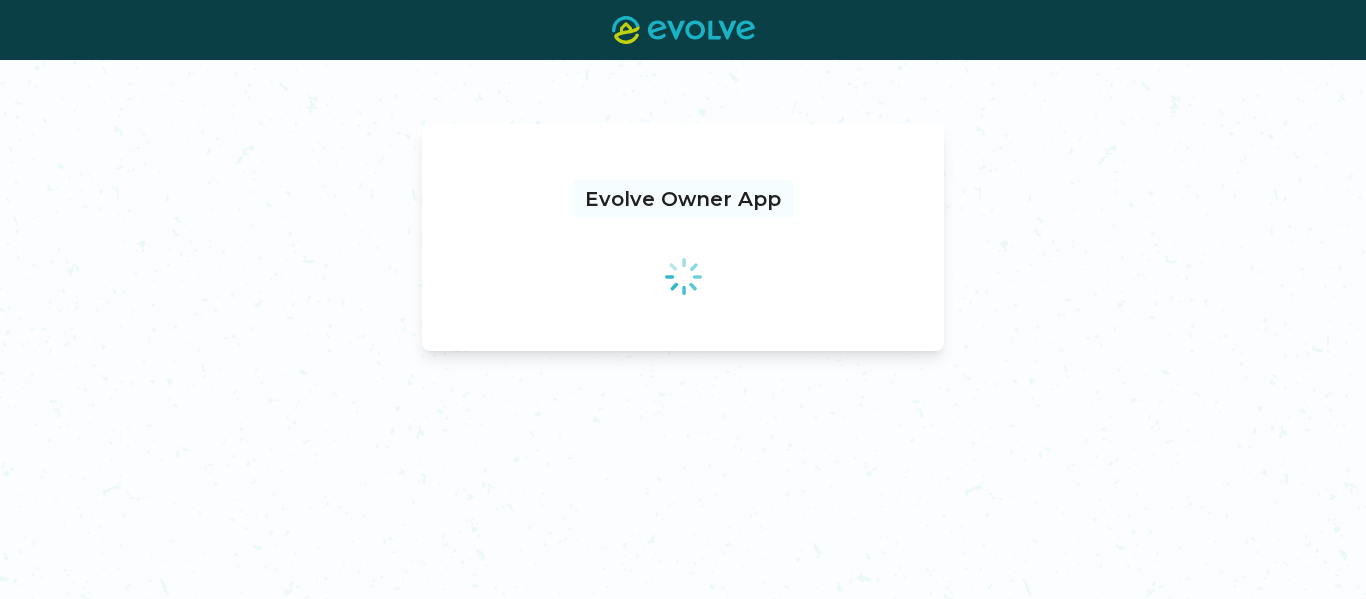 scroll, scrollTop: 0, scrollLeft: 0, axis: both 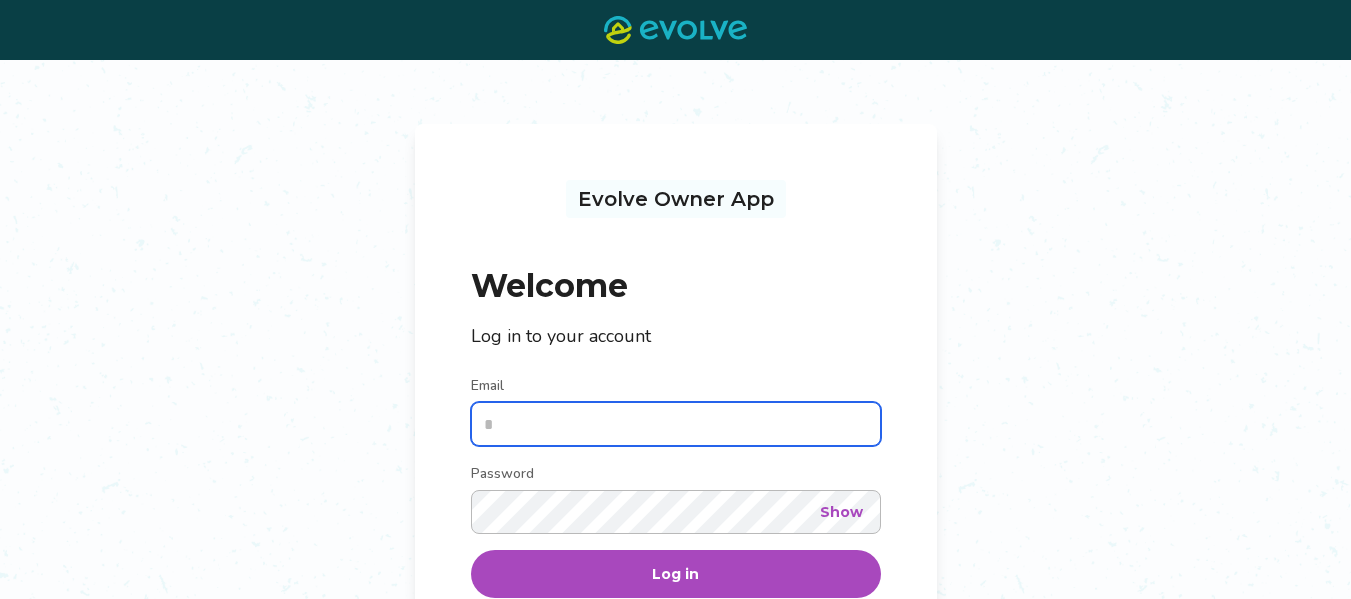 type on "**********" 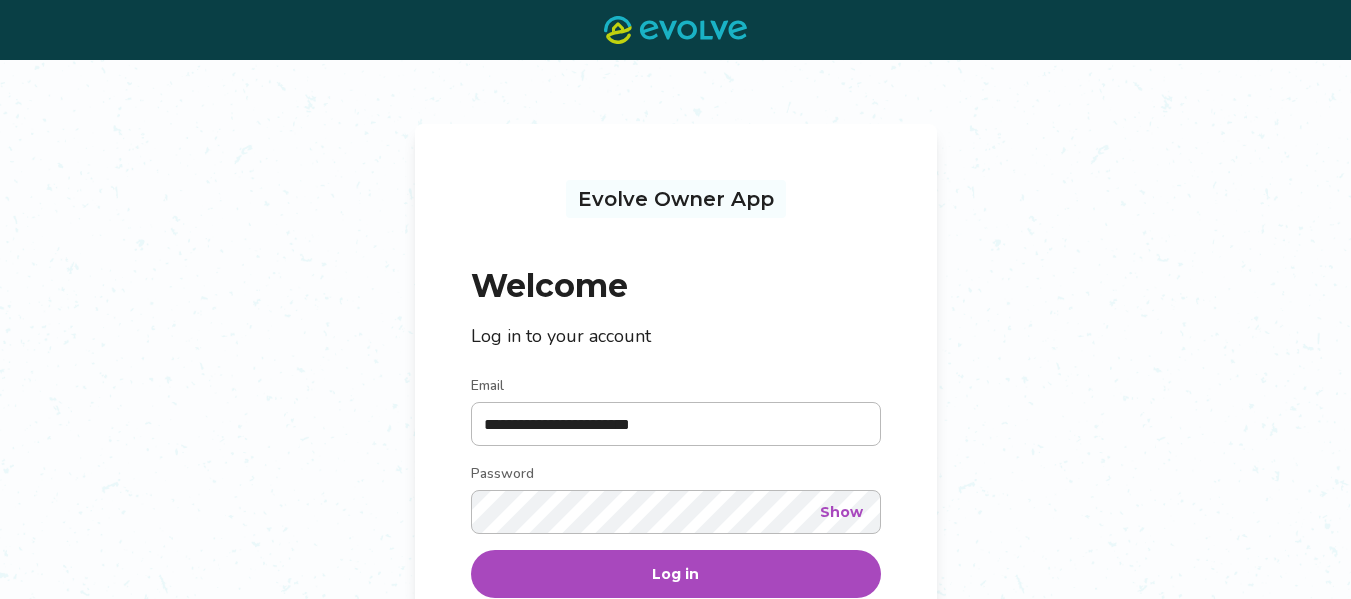 click on "Log in" at bounding box center [676, 574] 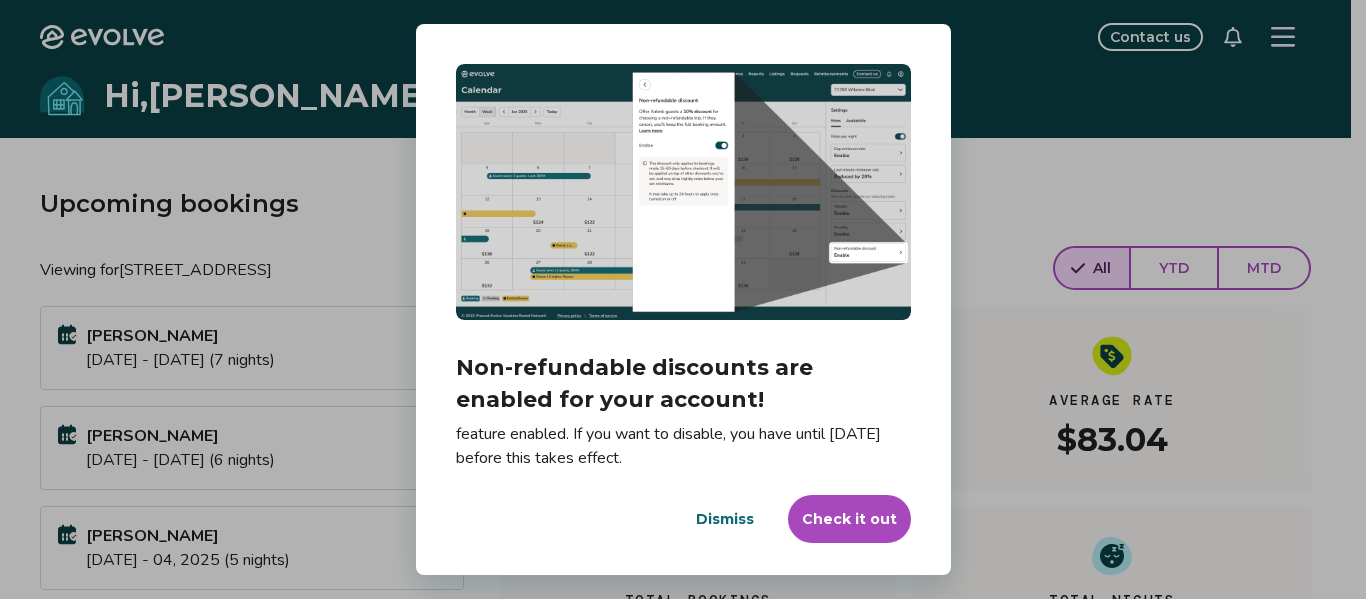 scroll, scrollTop: 33, scrollLeft: 0, axis: vertical 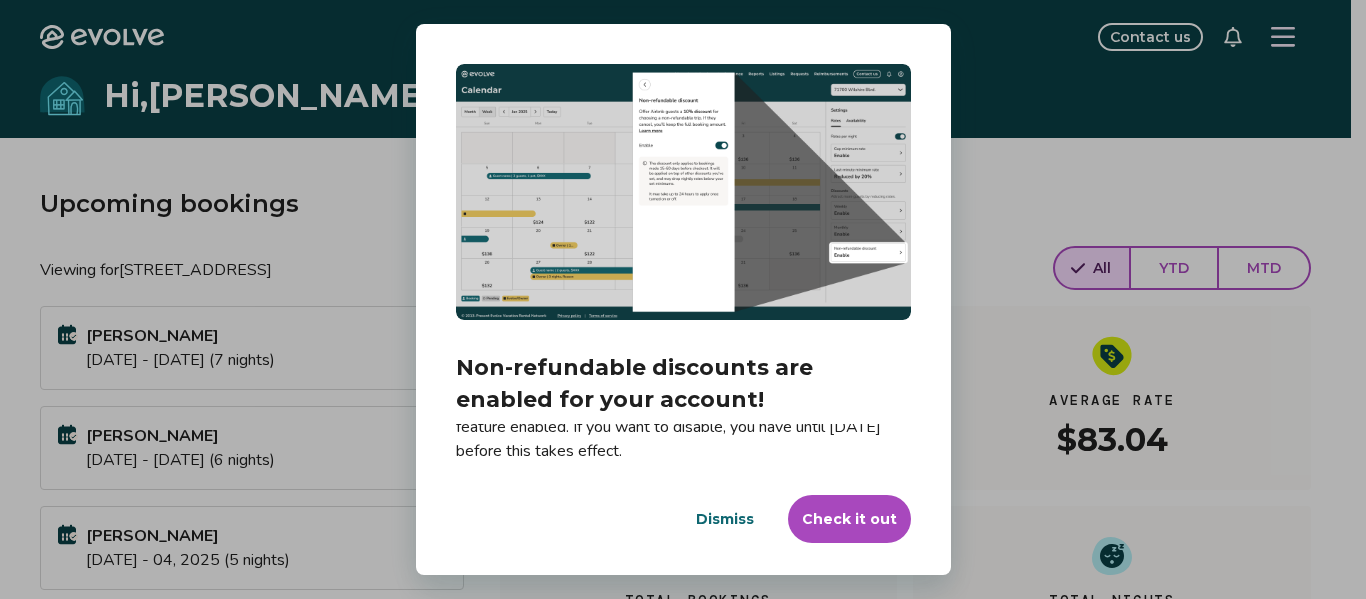 click on "Check it out" at bounding box center [849, 519] 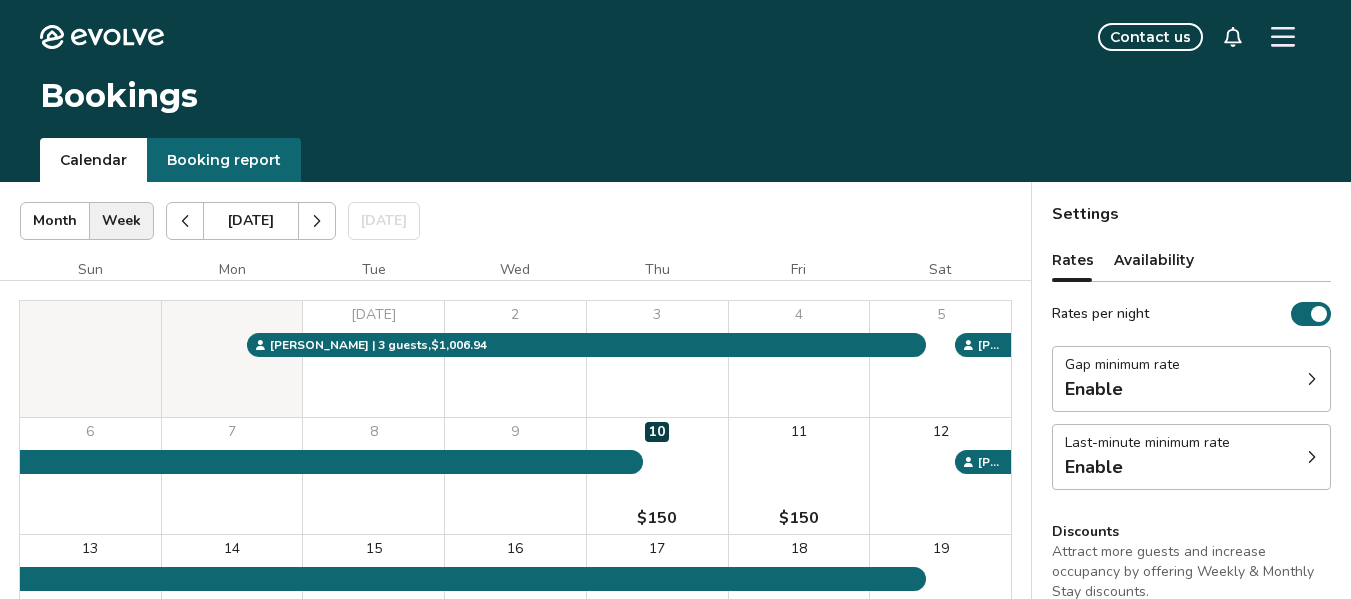 click on "Last-minute minimum rate Enable" at bounding box center (1191, 457) 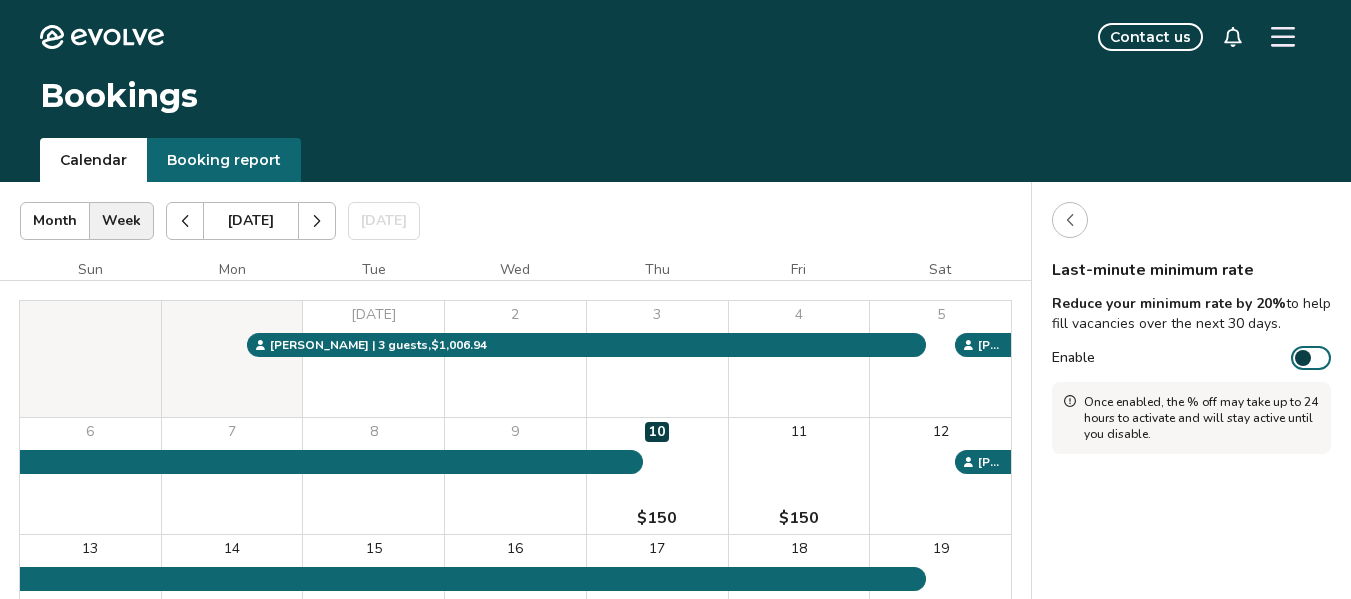 click 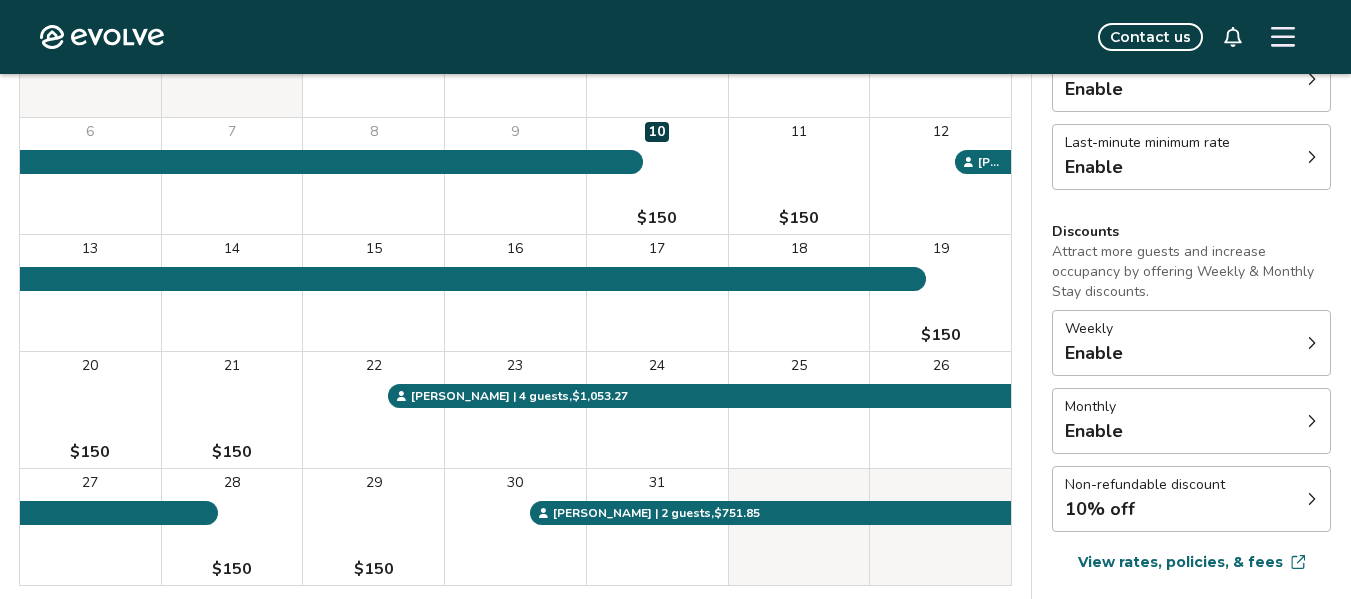 scroll, scrollTop: 400, scrollLeft: 0, axis: vertical 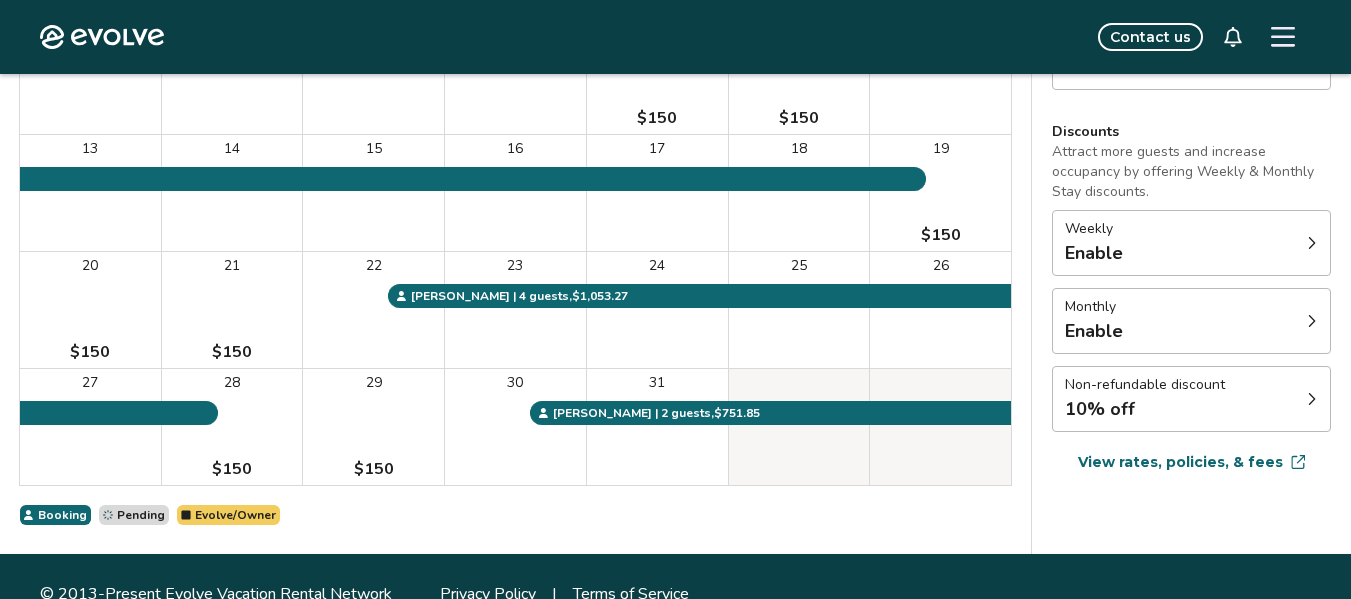 click on "10% off" at bounding box center (1145, 409) 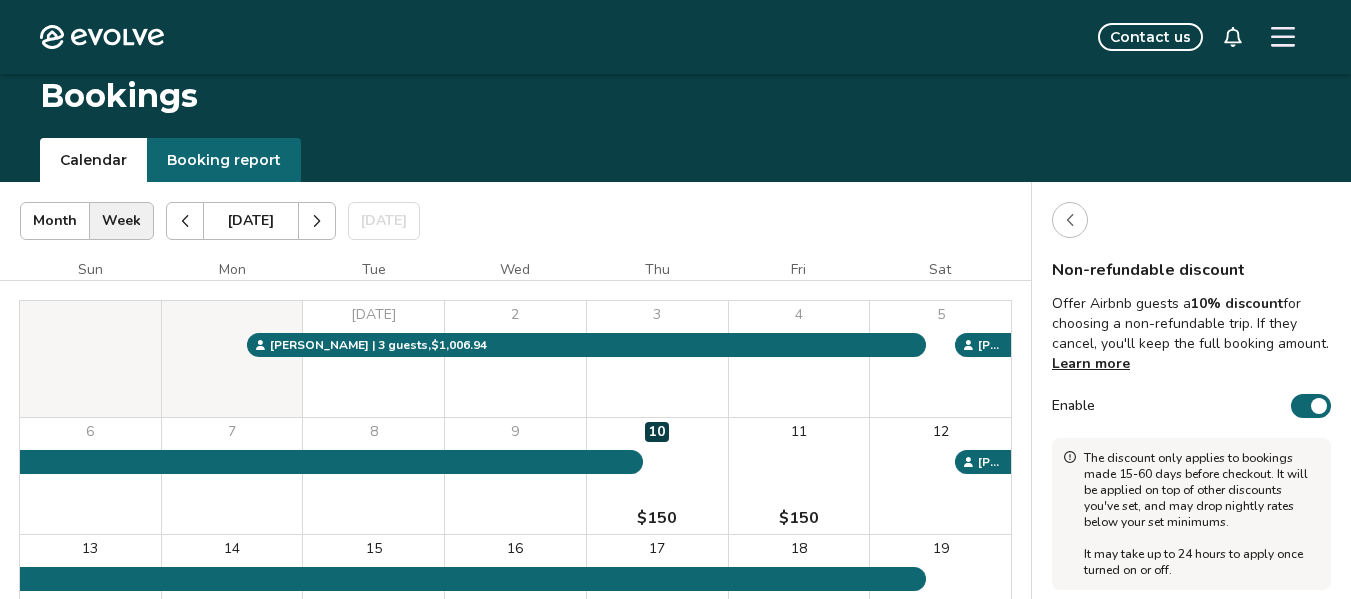 scroll, scrollTop: 100, scrollLeft: 0, axis: vertical 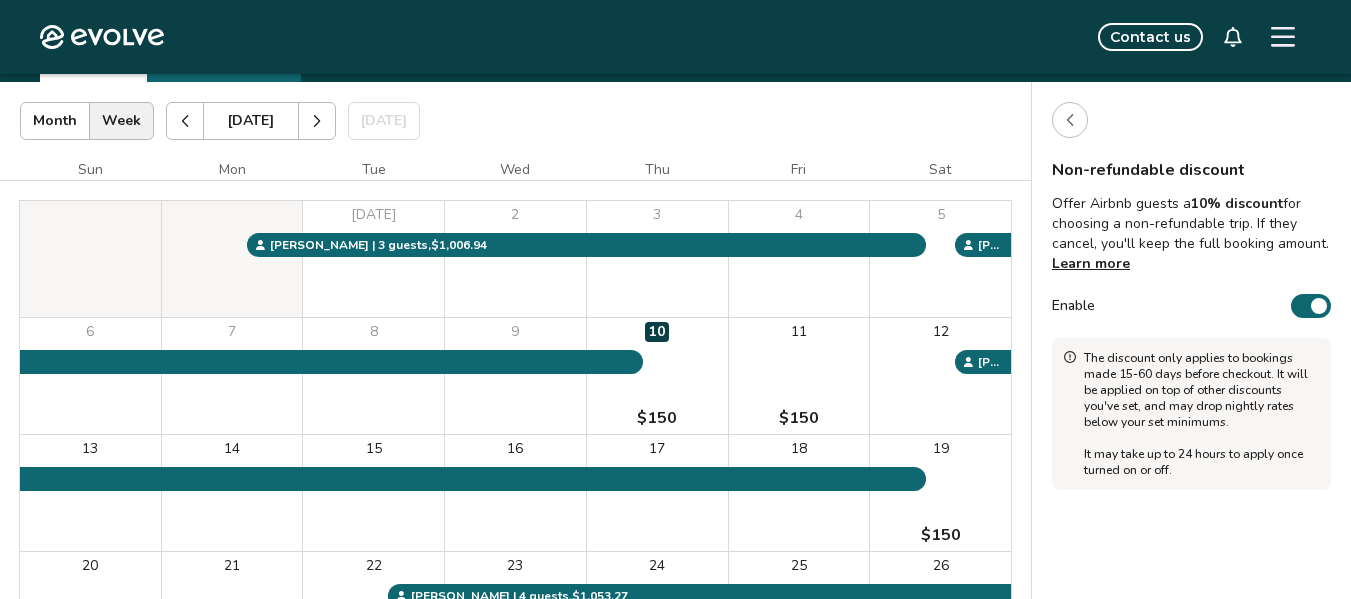 click at bounding box center [1070, 120] 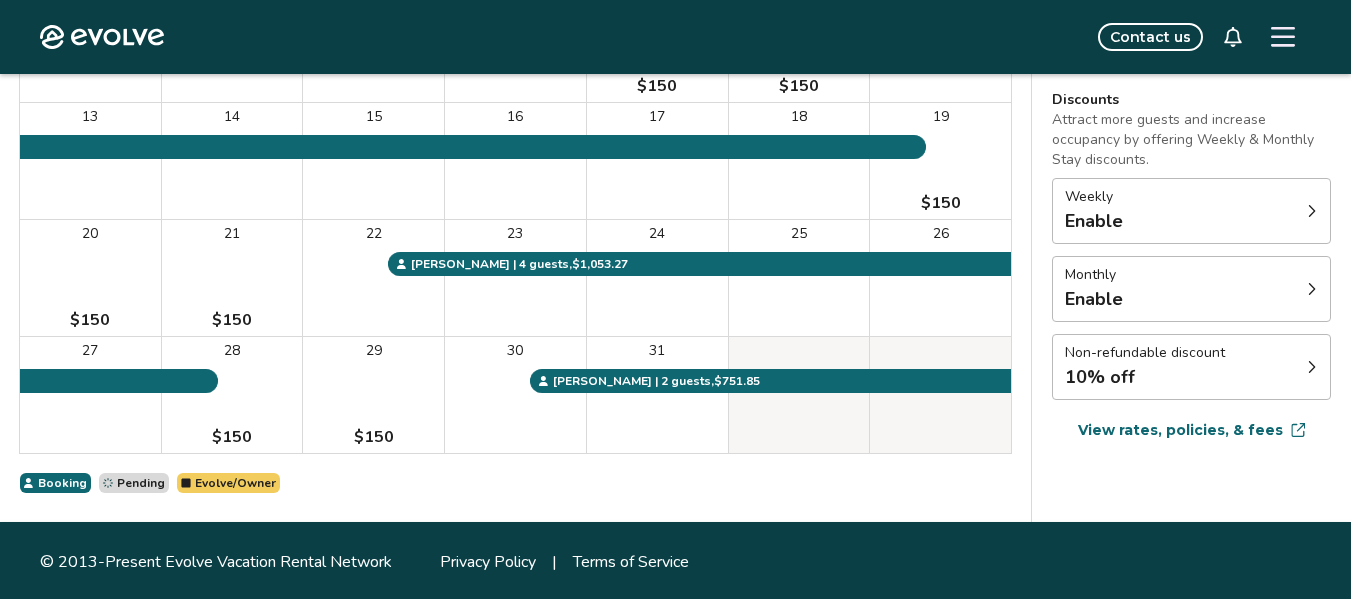 scroll, scrollTop: 435, scrollLeft: 0, axis: vertical 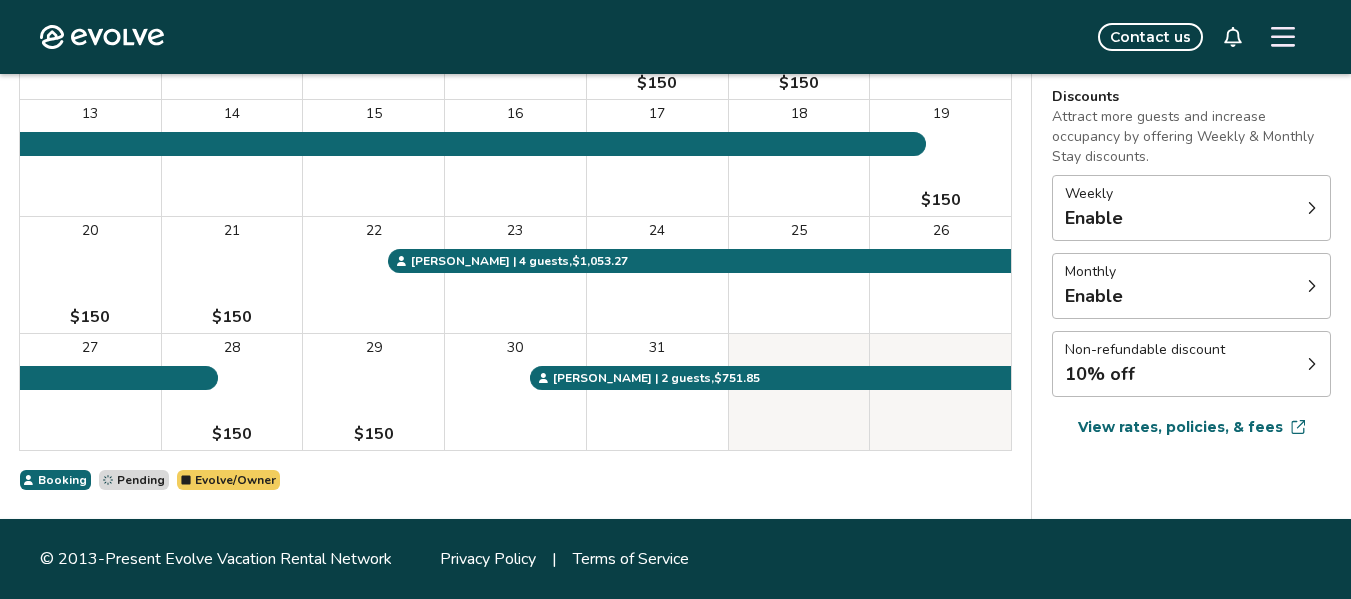 click on "Non-refundable discount 10% off" at bounding box center [1191, 364] 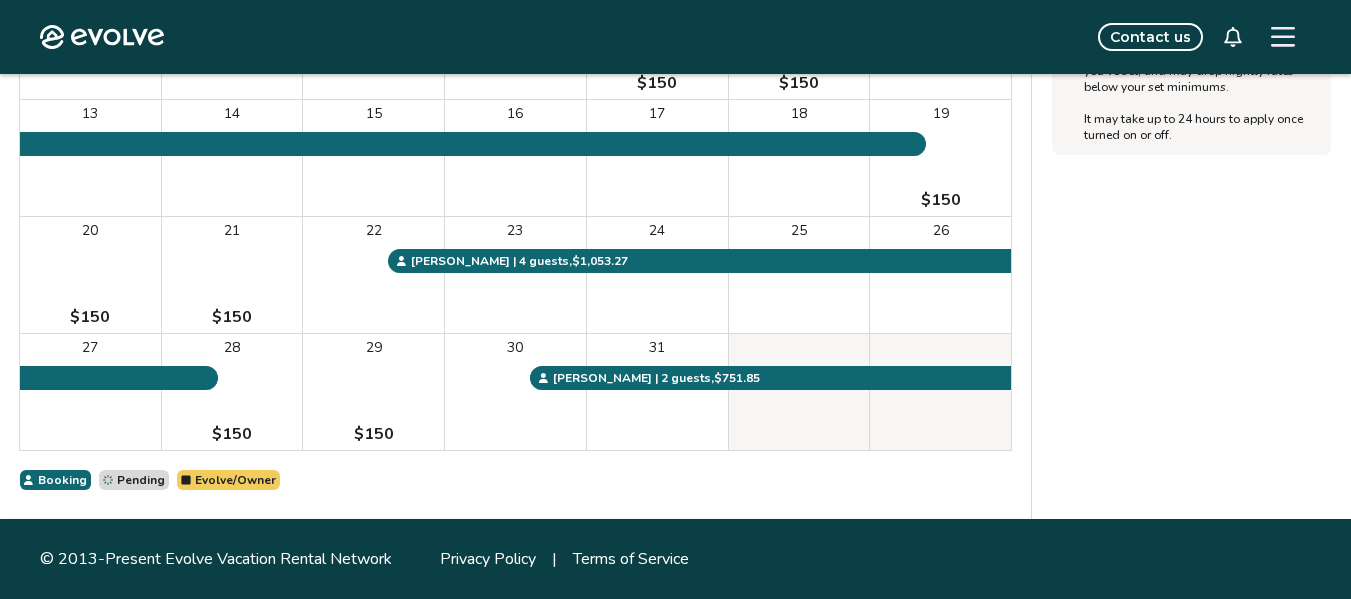 scroll, scrollTop: 0, scrollLeft: 0, axis: both 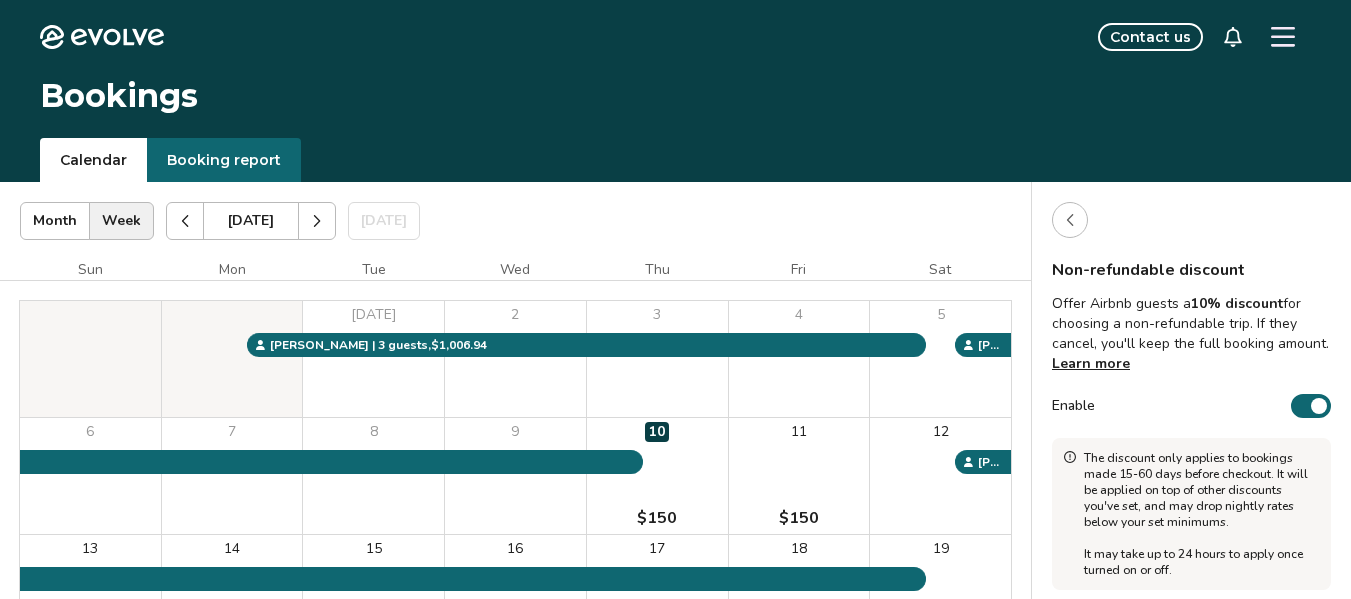 click on "Enable" at bounding box center [1311, 406] 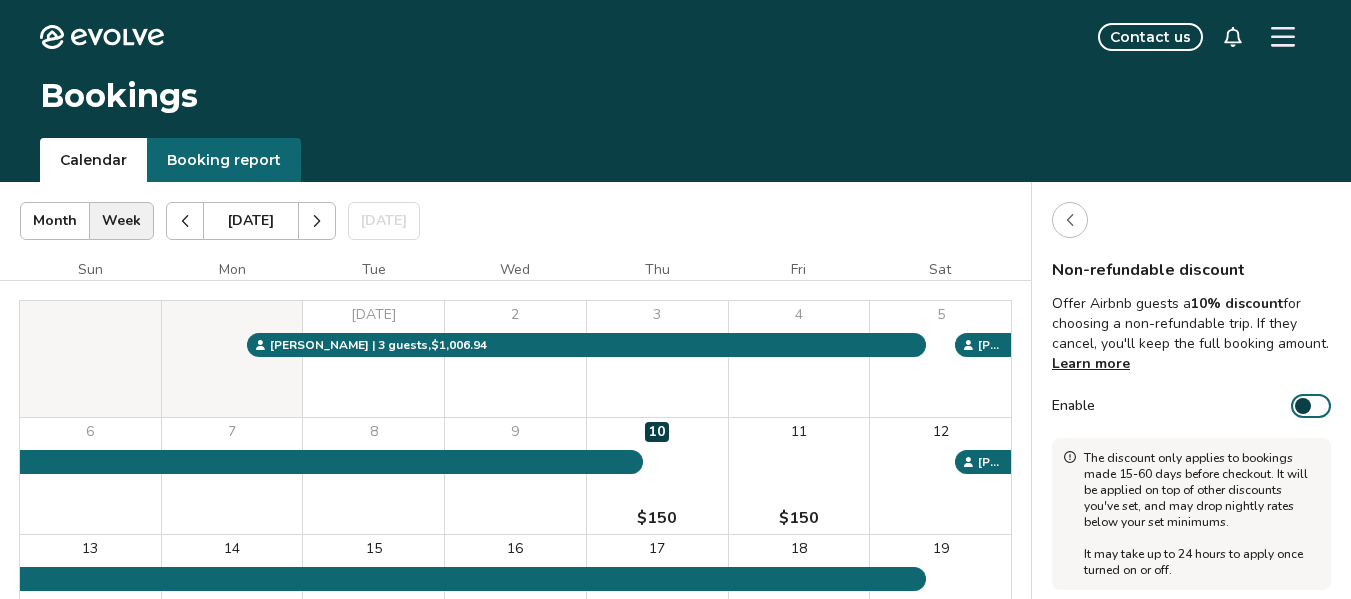 click 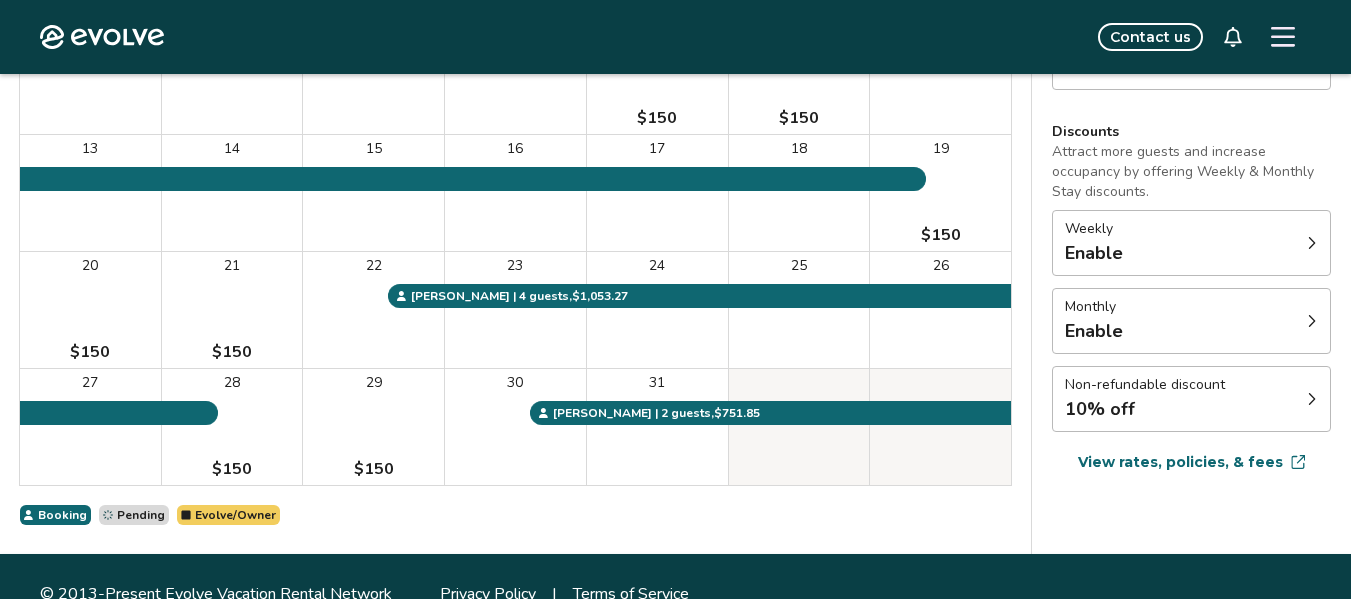scroll, scrollTop: 435, scrollLeft: 0, axis: vertical 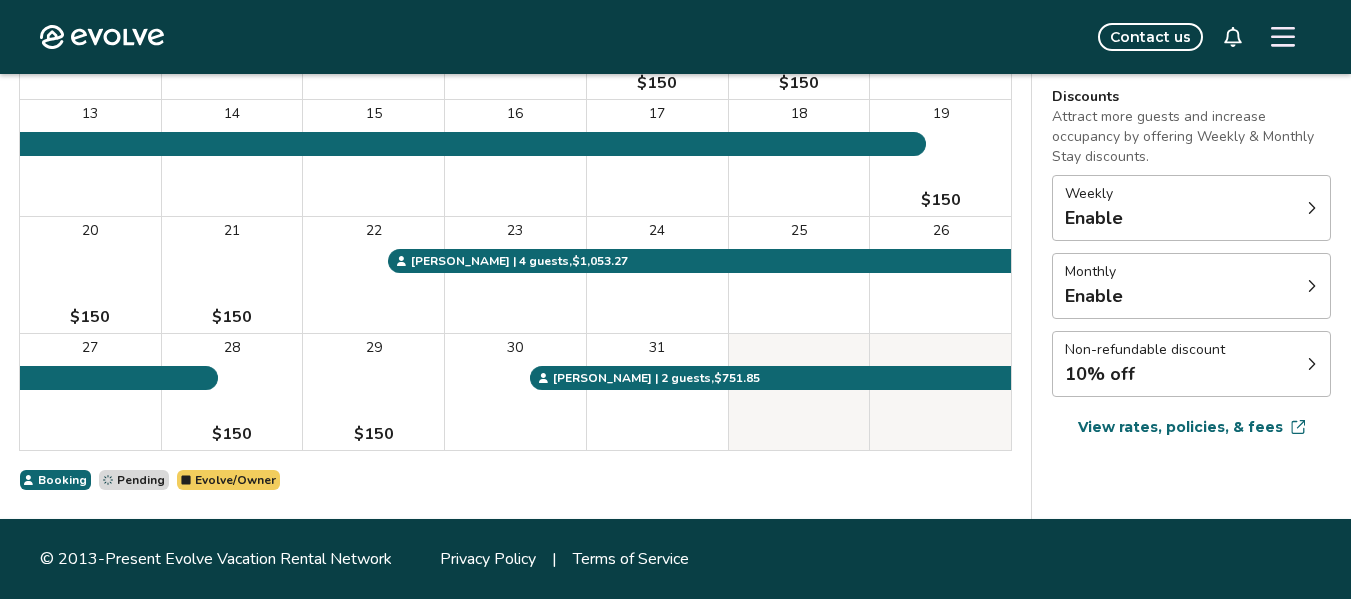 click on "View rates, policies, & fees" at bounding box center [1180, 427] 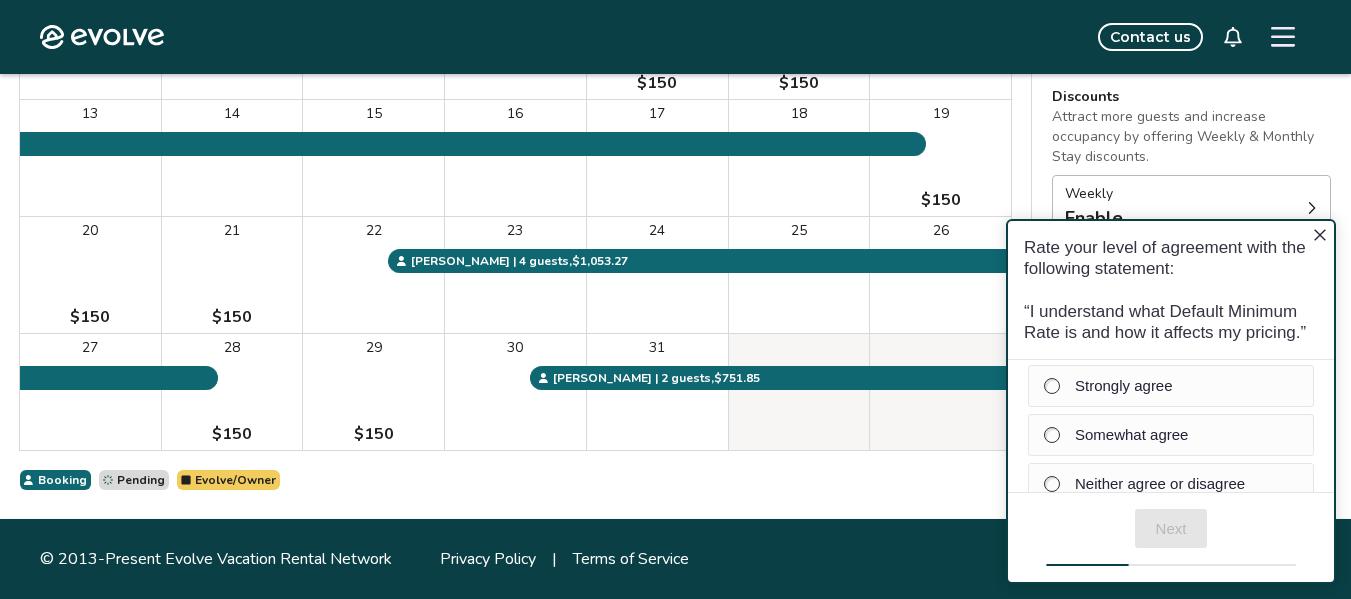 scroll, scrollTop: 0, scrollLeft: 0, axis: both 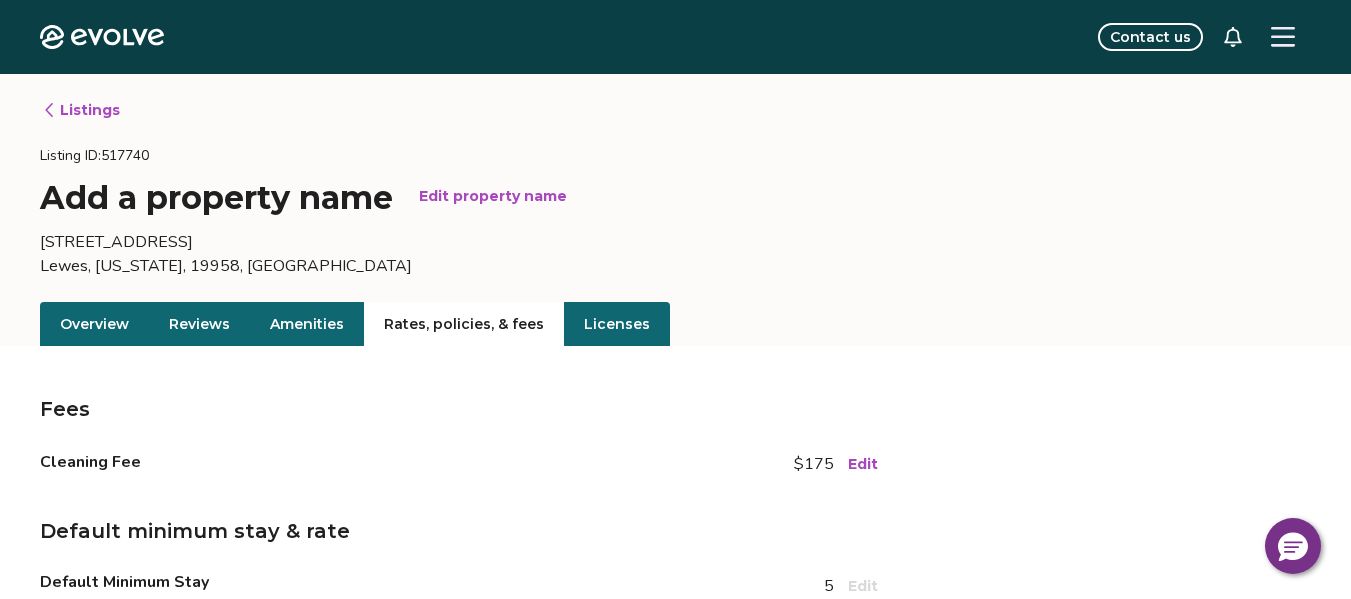 click on "Listings" at bounding box center [81, 110] 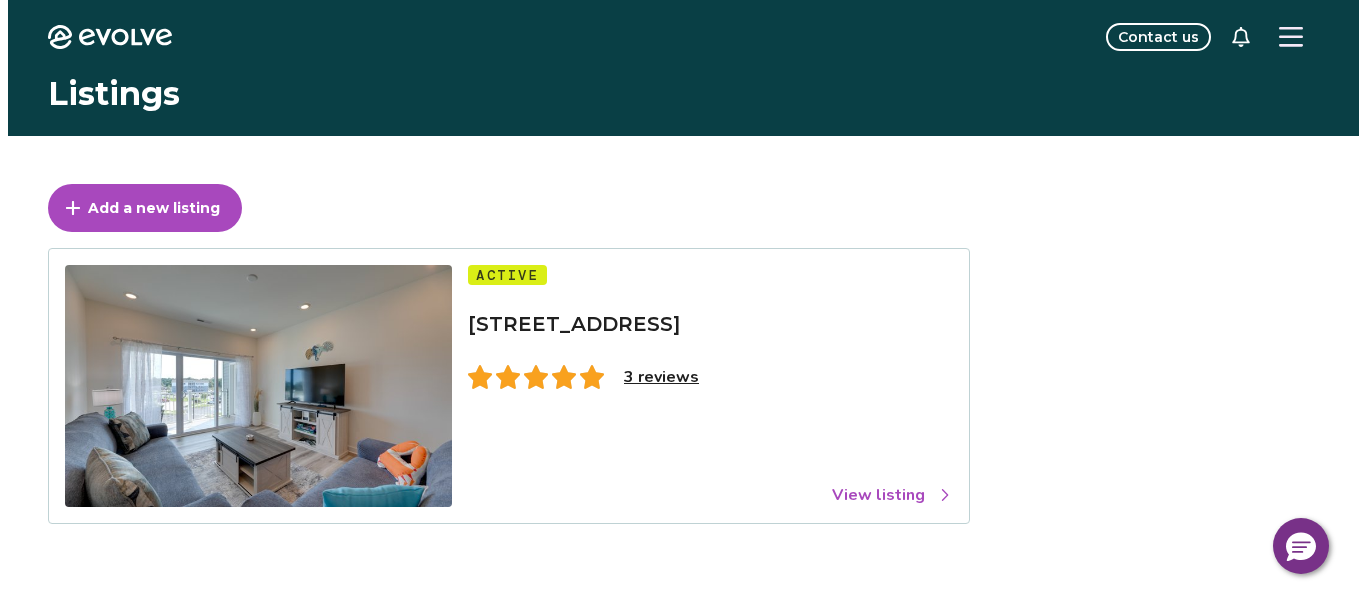 scroll, scrollTop: 0, scrollLeft: 0, axis: both 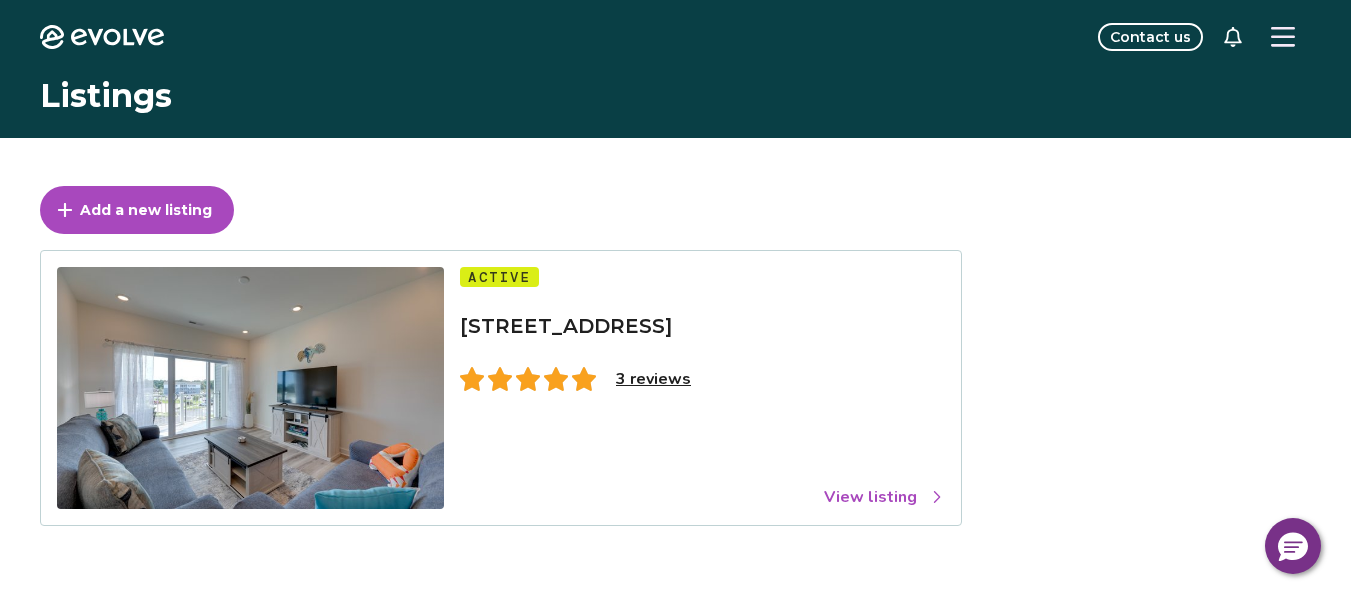 click 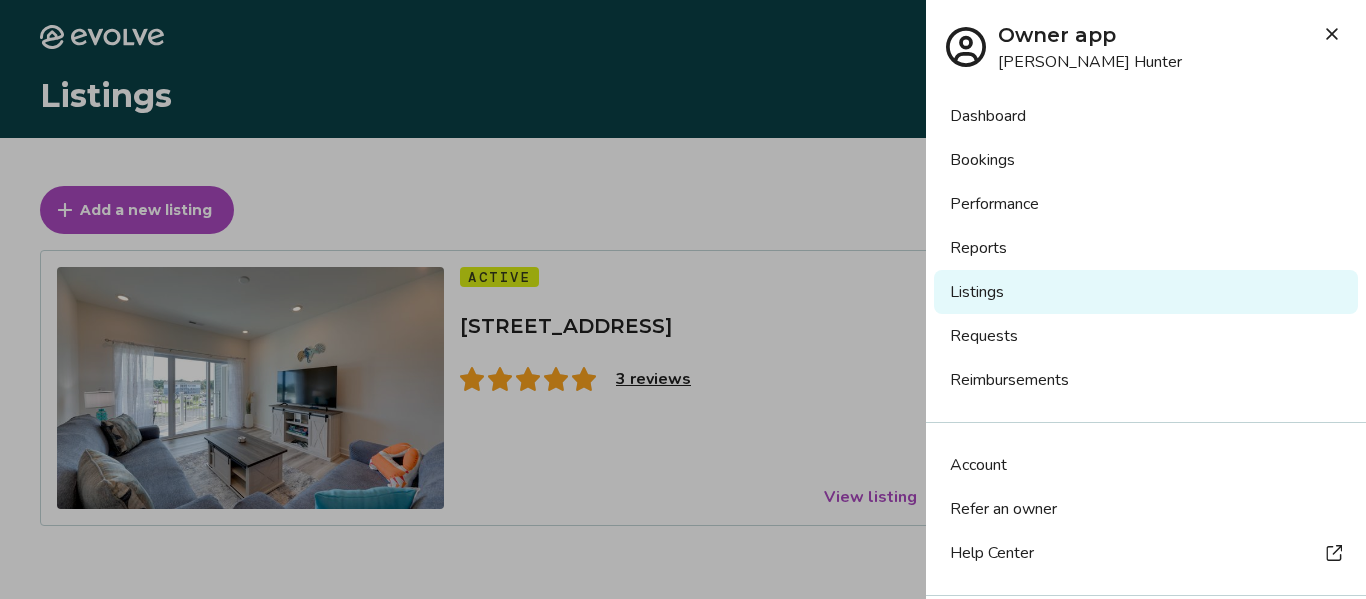 click on "Dashboard" at bounding box center (1146, 116) 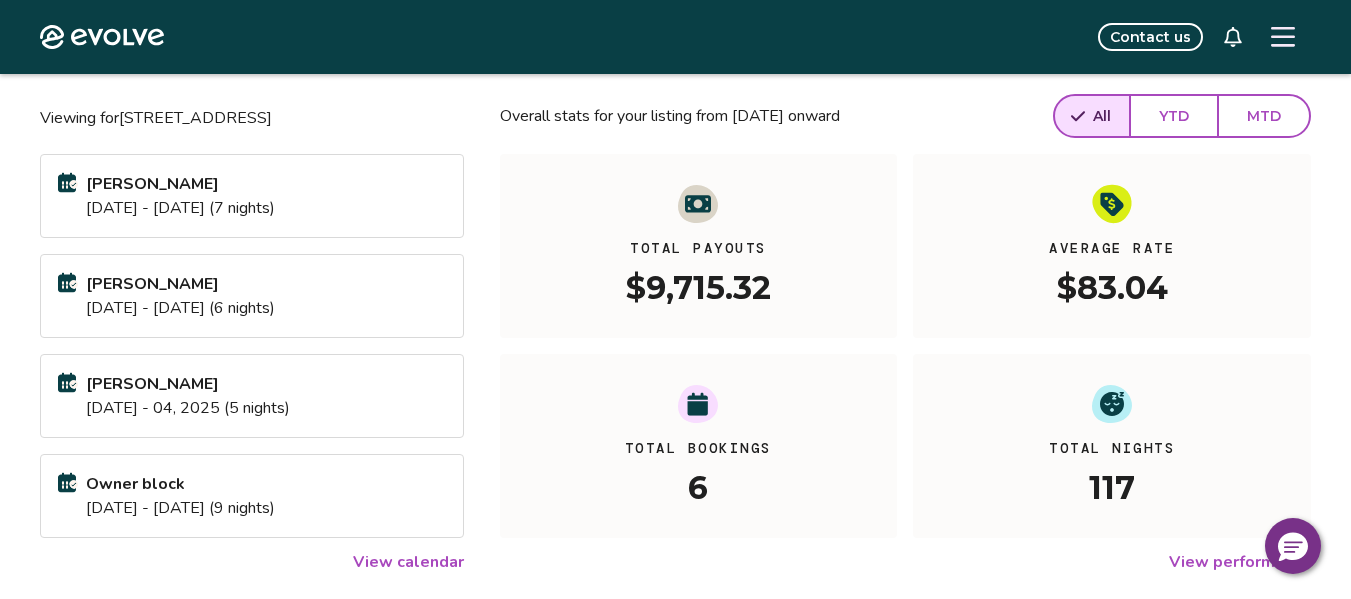 scroll, scrollTop: 200, scrollLeft: 0, axis: vertical 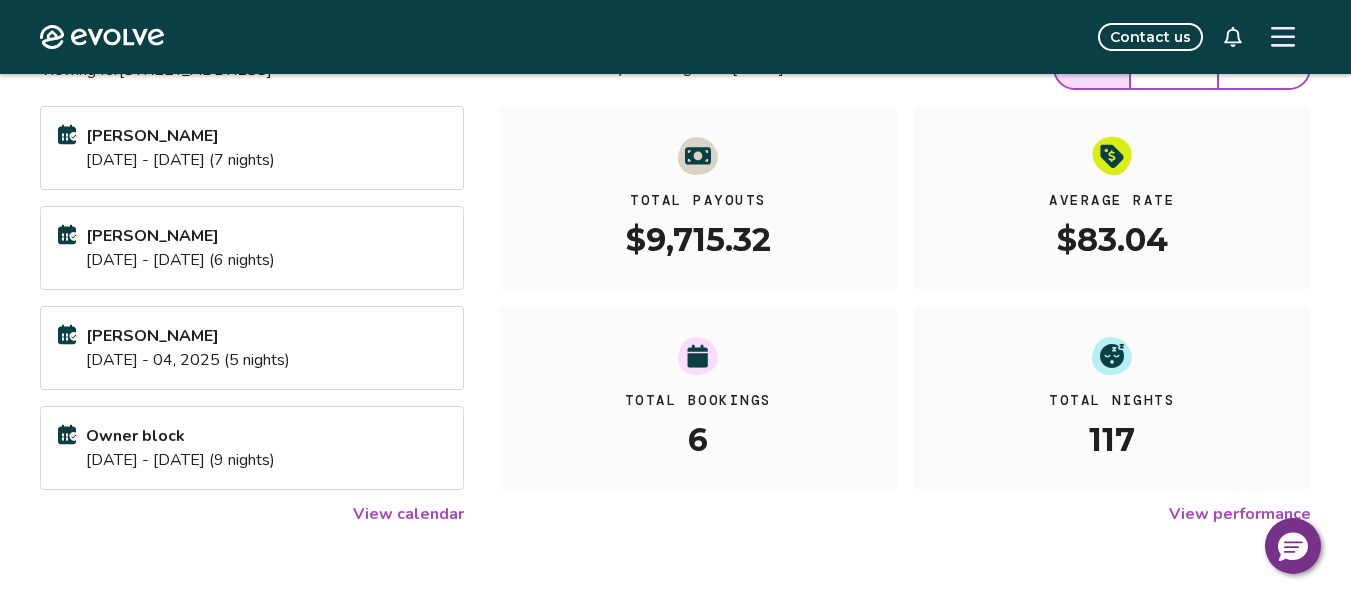click on "View calendar" at bounding box center (408, 514) 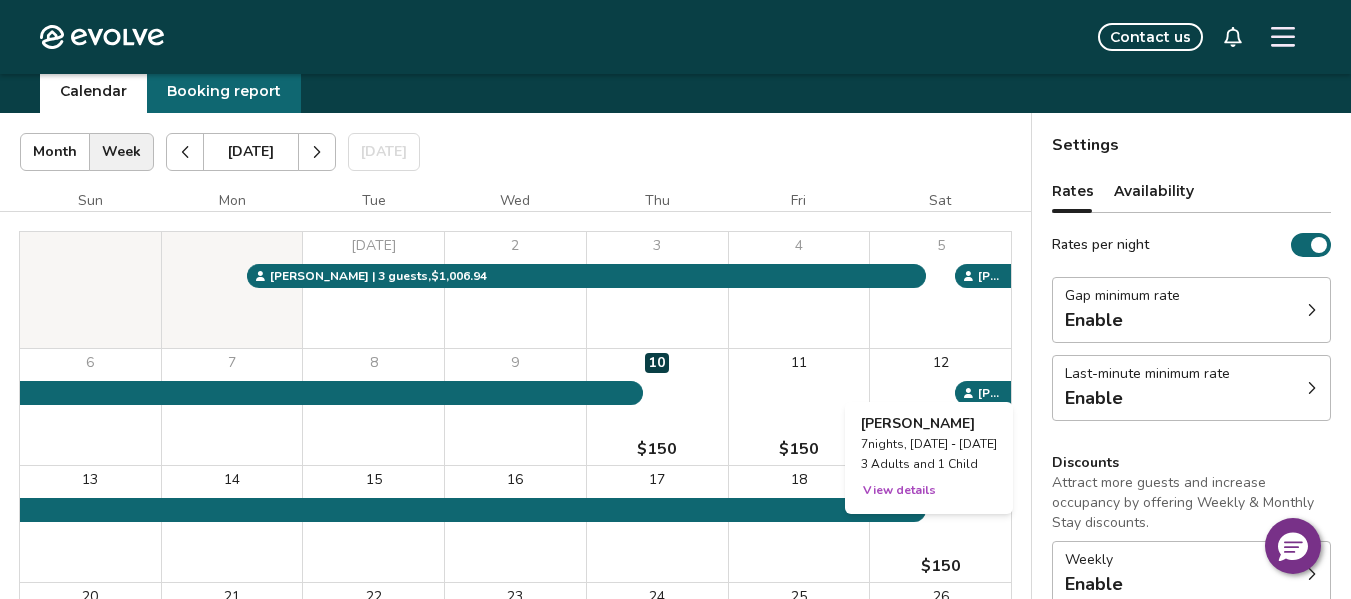 scroll, scrollTop: 100, scrollLeft: 0, axis: vertical 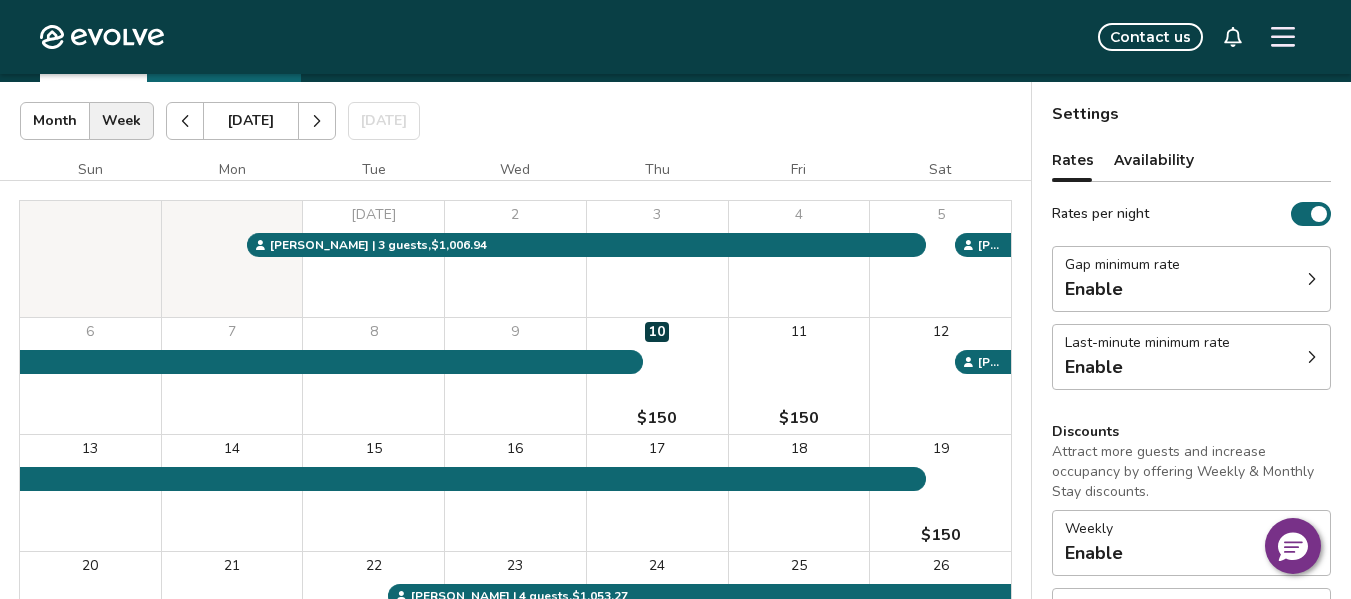 click 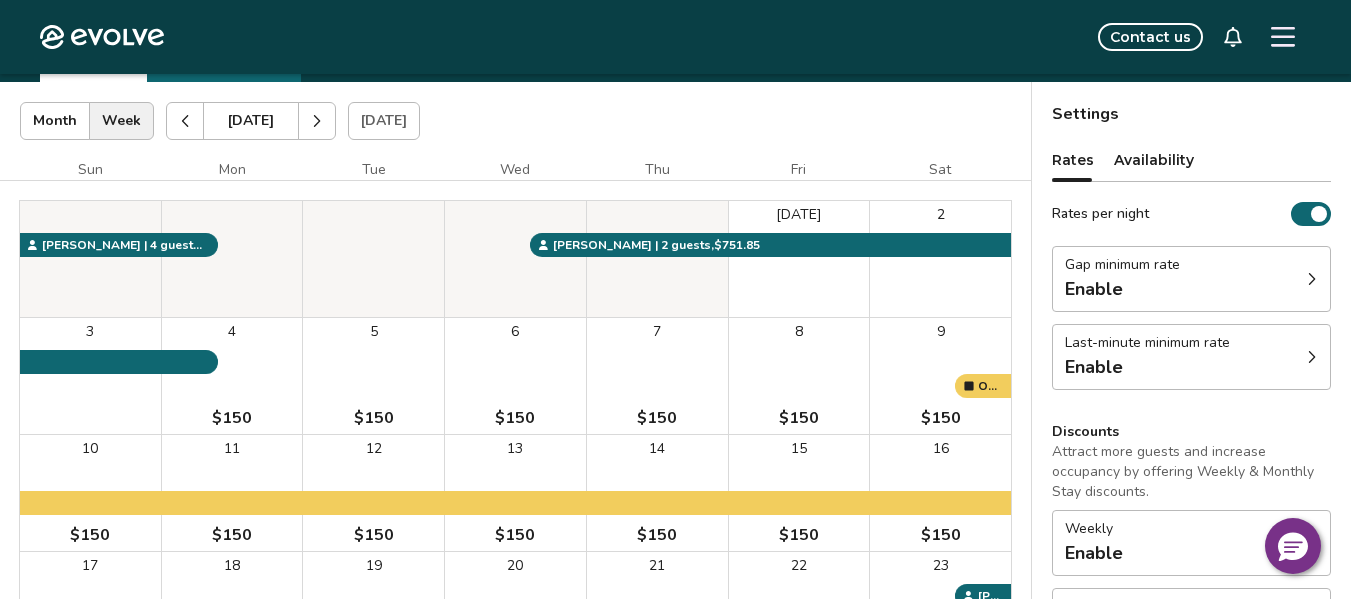 click on "Availability" at bounding box center (1154, 160) 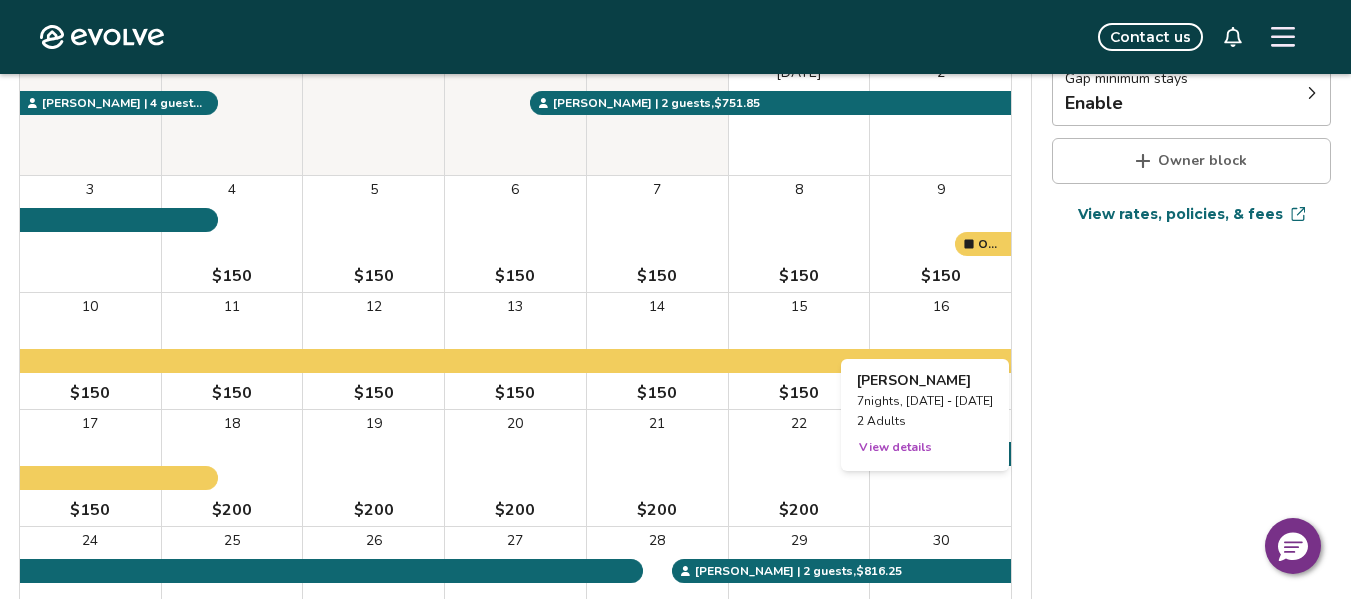 scroll, scrollTop: 0, scrollLeft: 0, axis: both 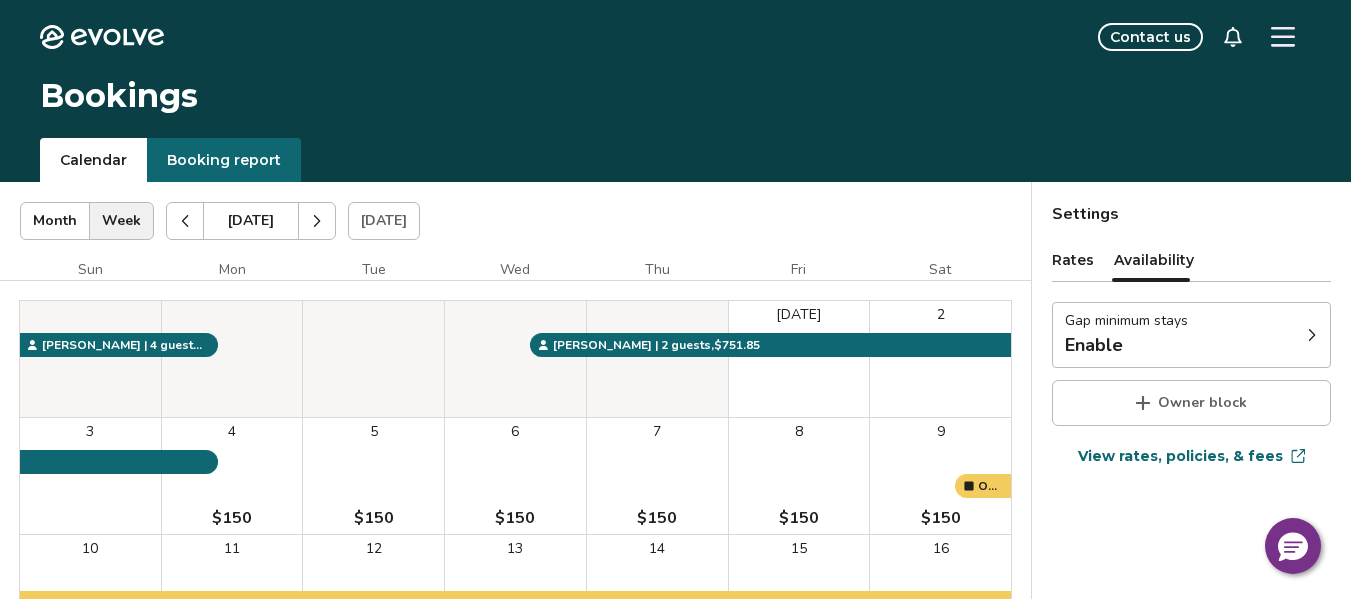 click at bounding box center [317, 221] 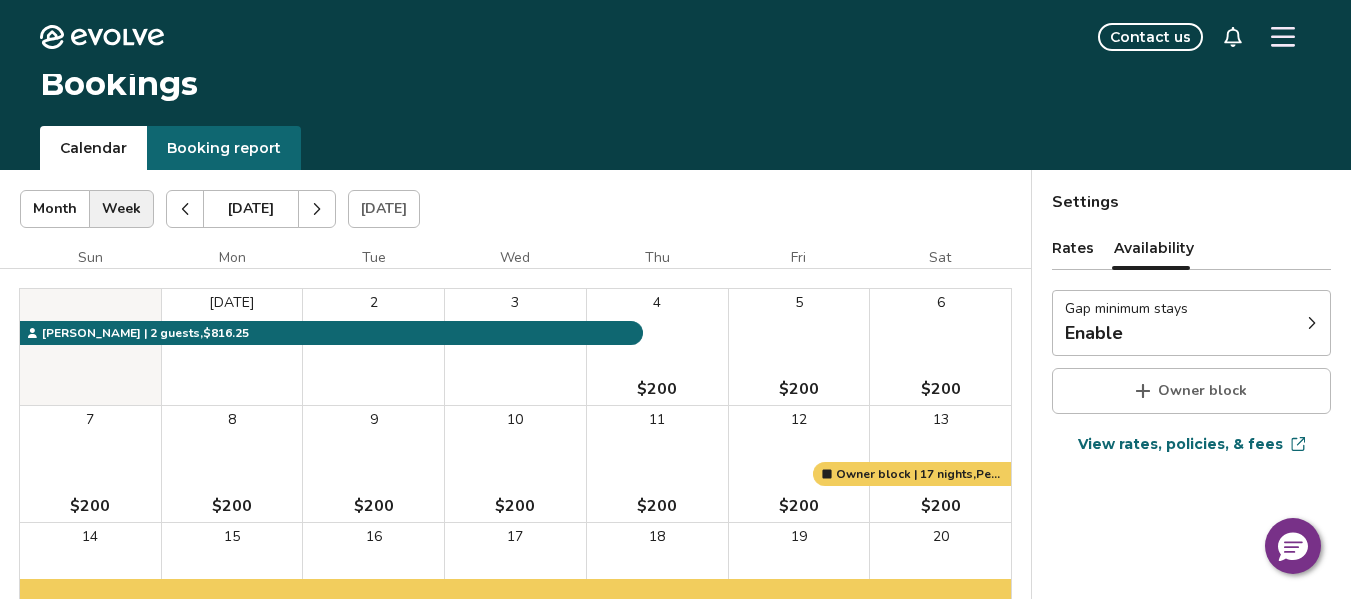 scroll, scrollTop: 0, scrollLeft: 0, axis: both 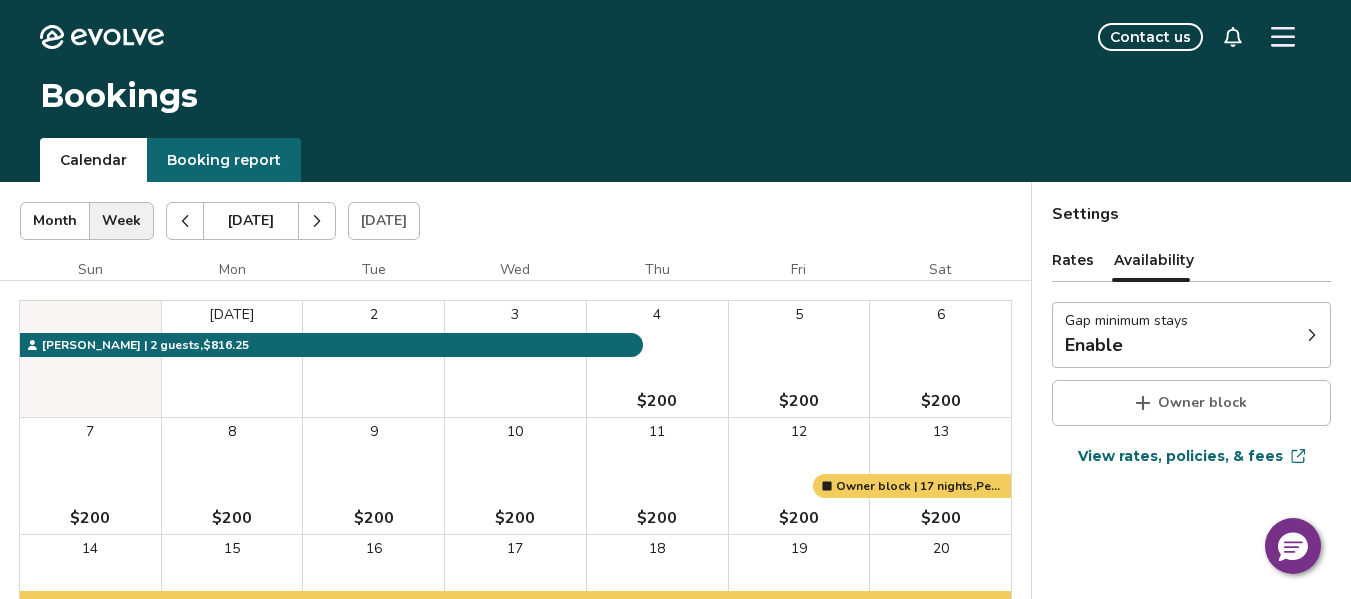 click at bounding box center (317, 221) 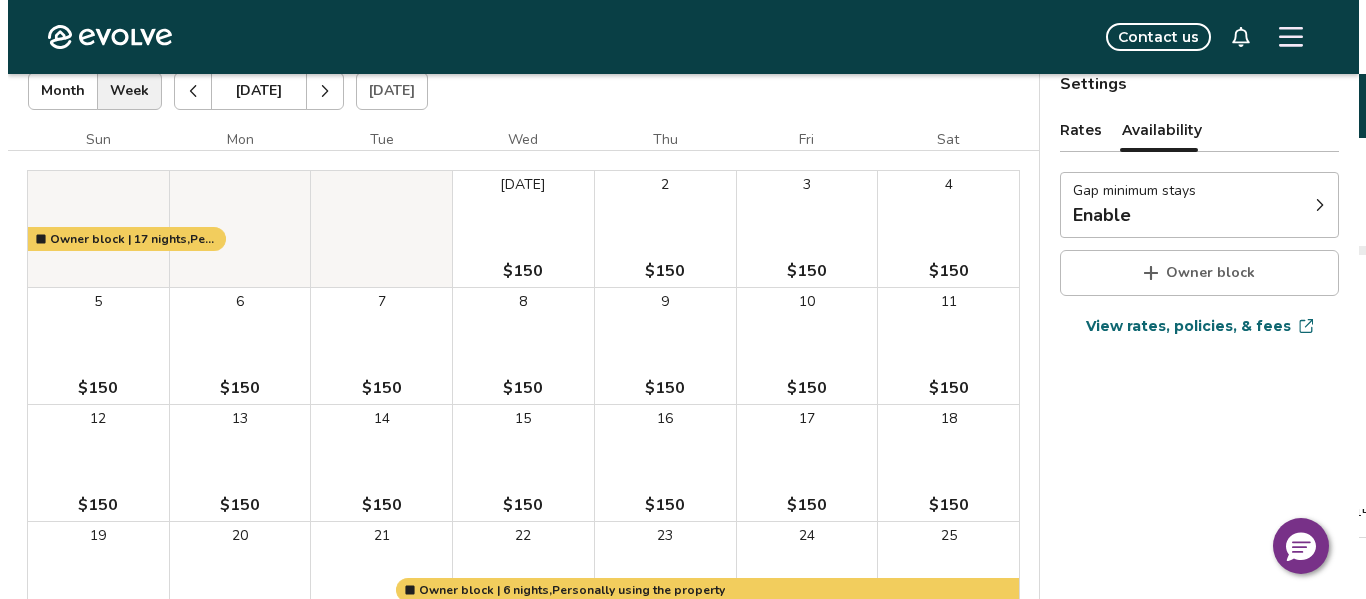 scroll, scrollTop: 100, scrollLeft: 0, axis: vertical 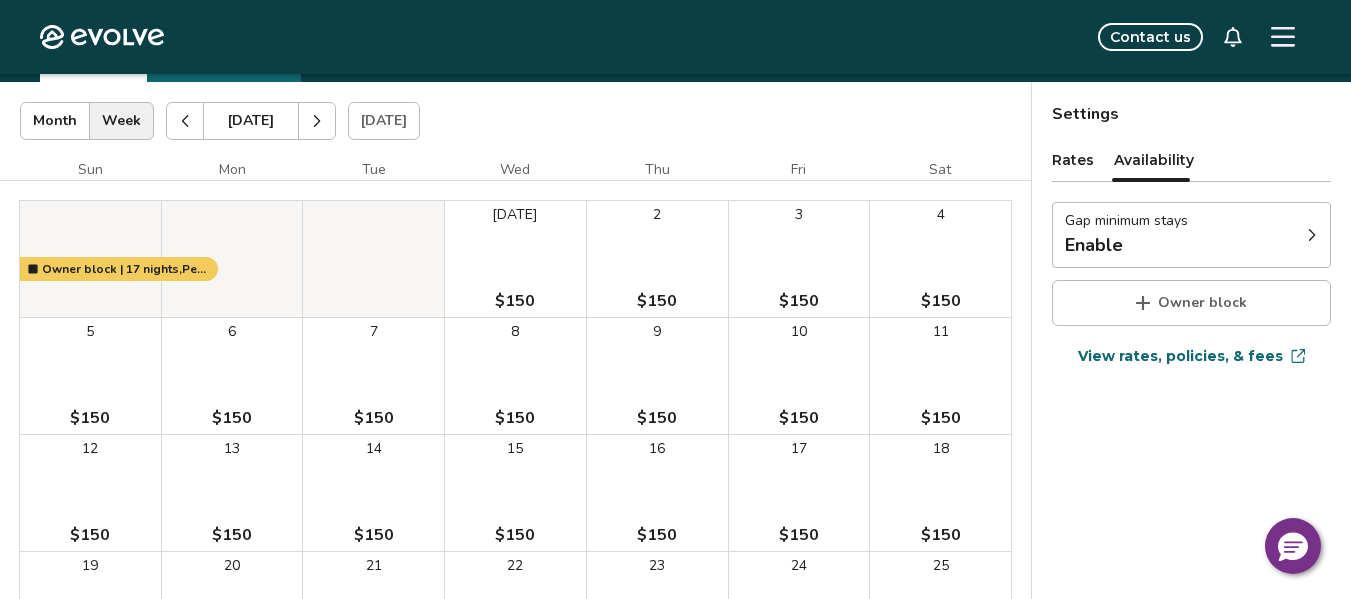 click at bounding box center (185, 121) 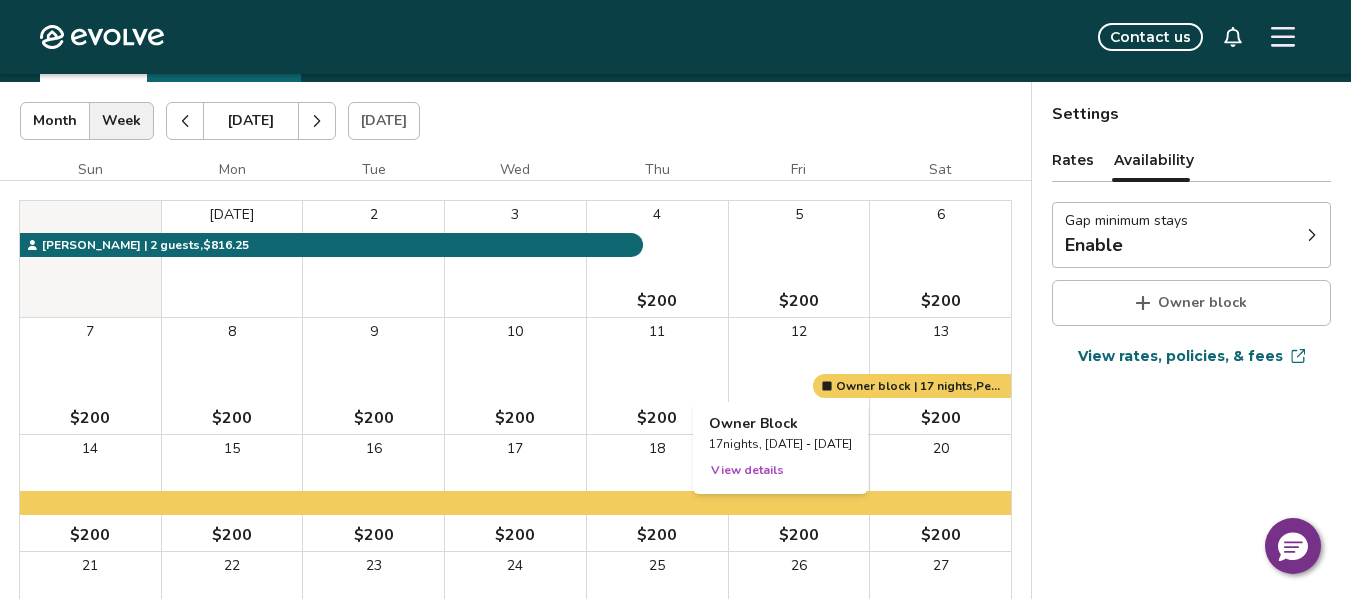 click at bounding box center (799, 376) 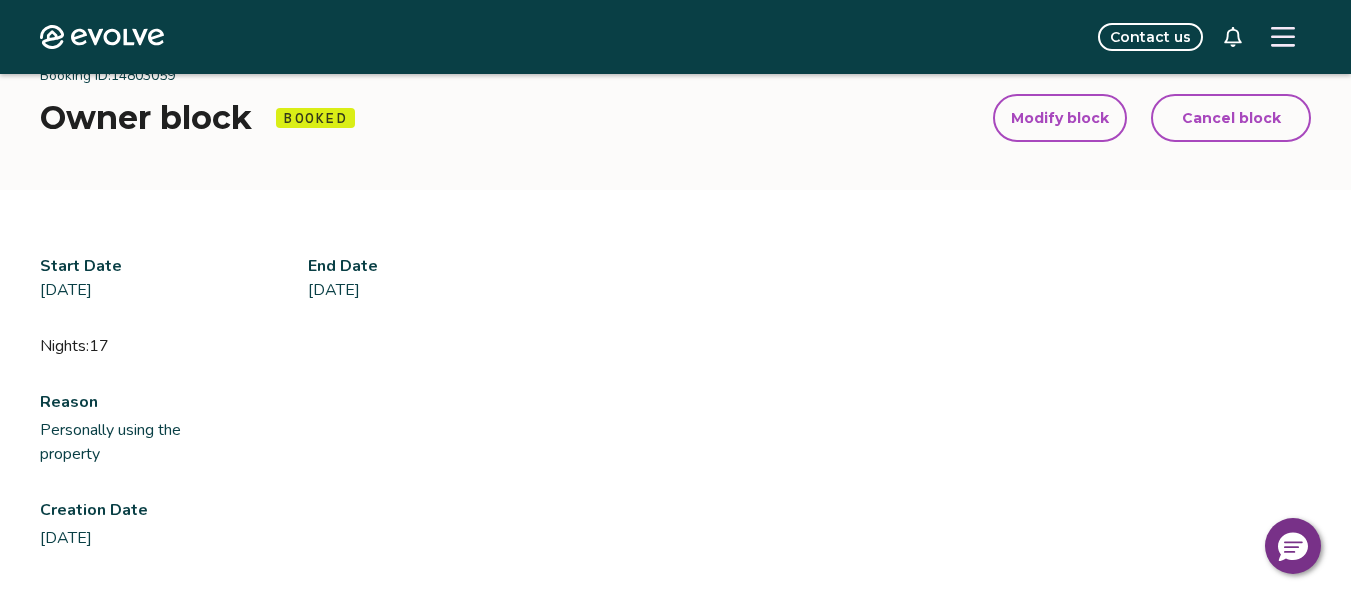 click on "Modify block" at bounding box center [1060, 118] 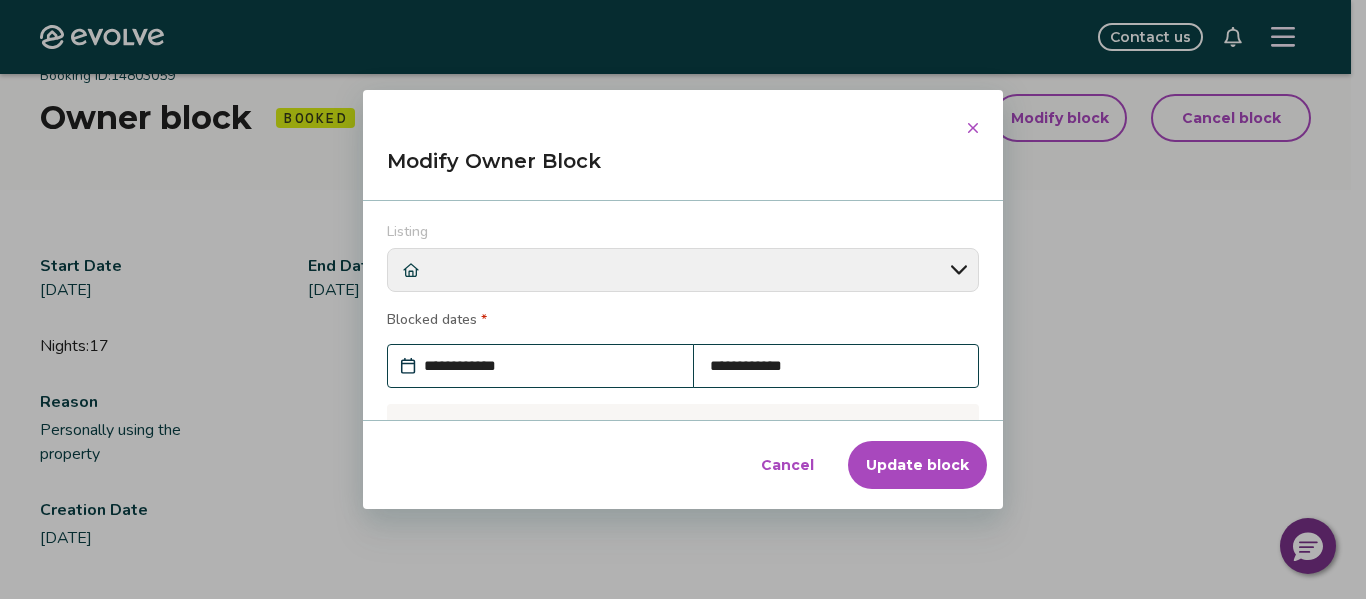 scroll, scrollTop: 4, scrollLeft: 0, axis: vertical 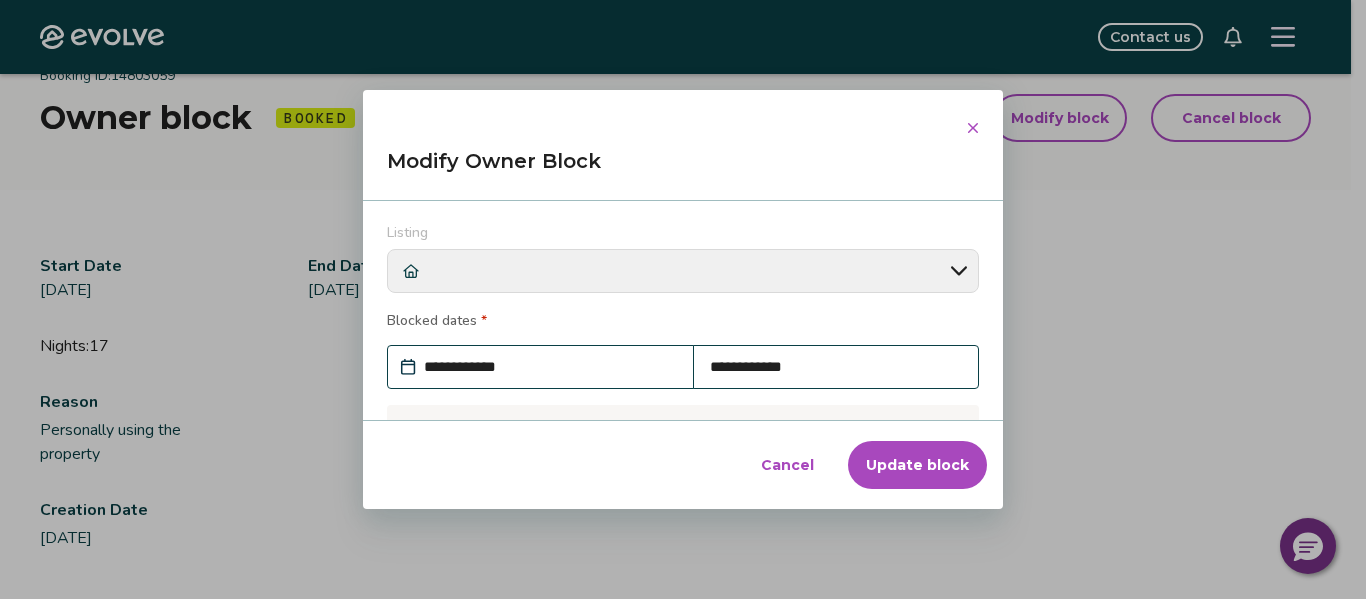 click on "**********" at bounding box center (550, 367) 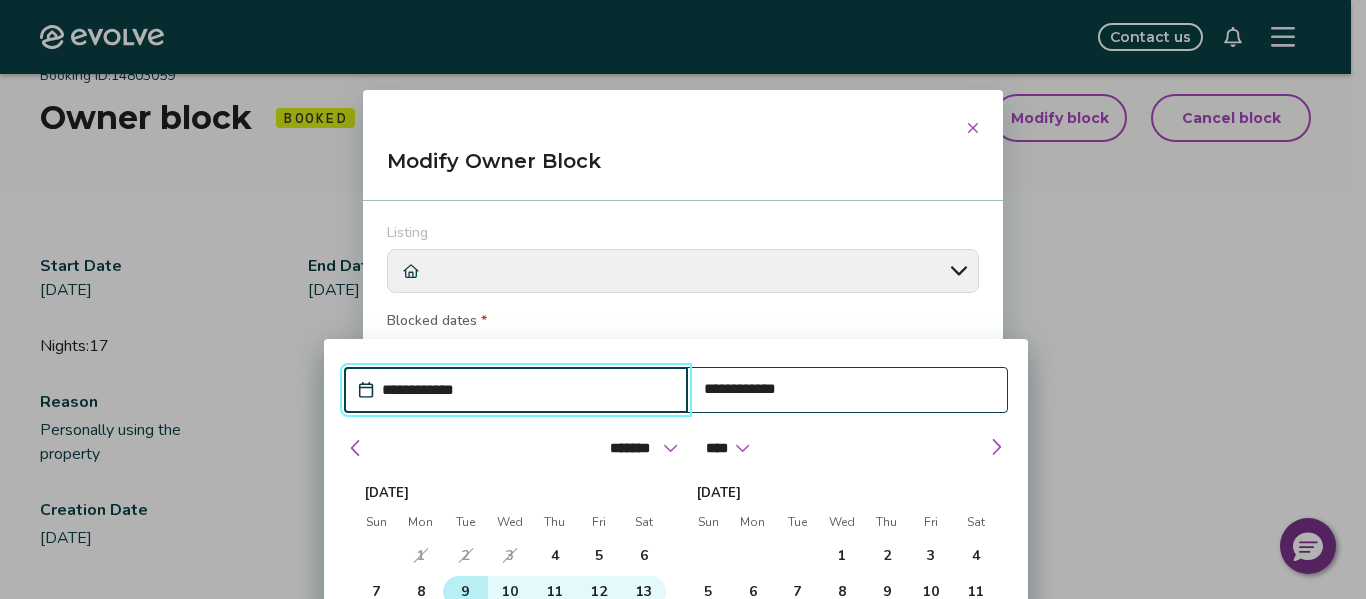 click on "9" at bounding box center [465, 592] 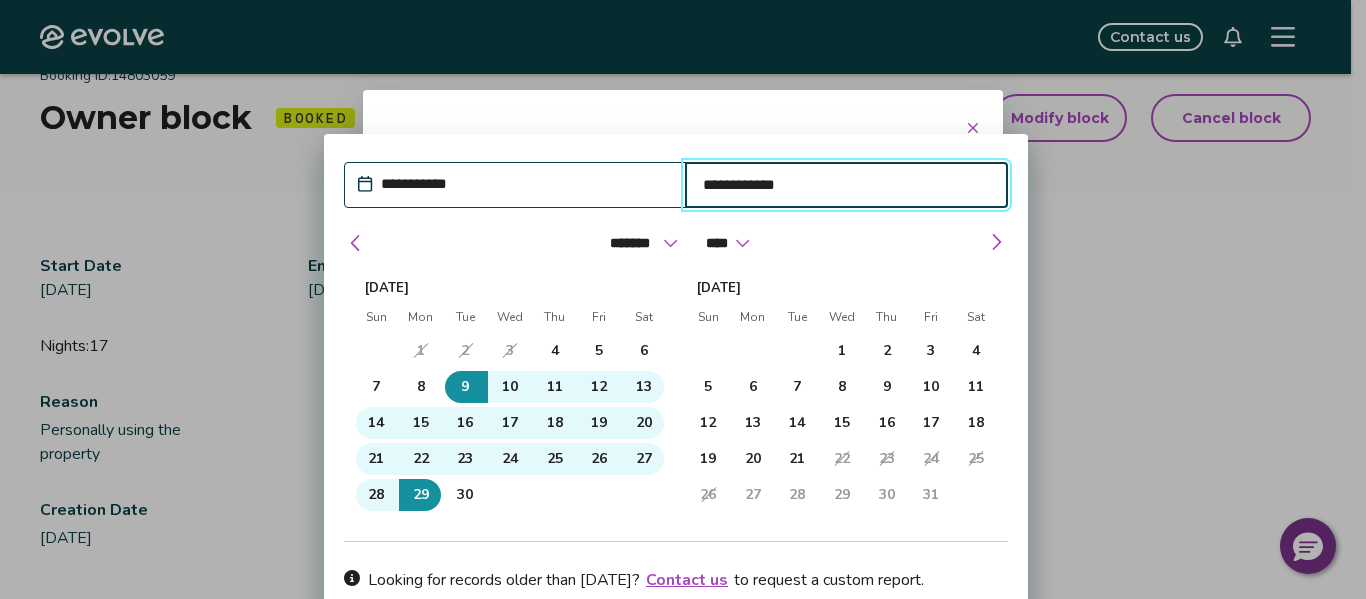 scroll, scrollTop: 304, scrollLeft: 0, axis: vertical 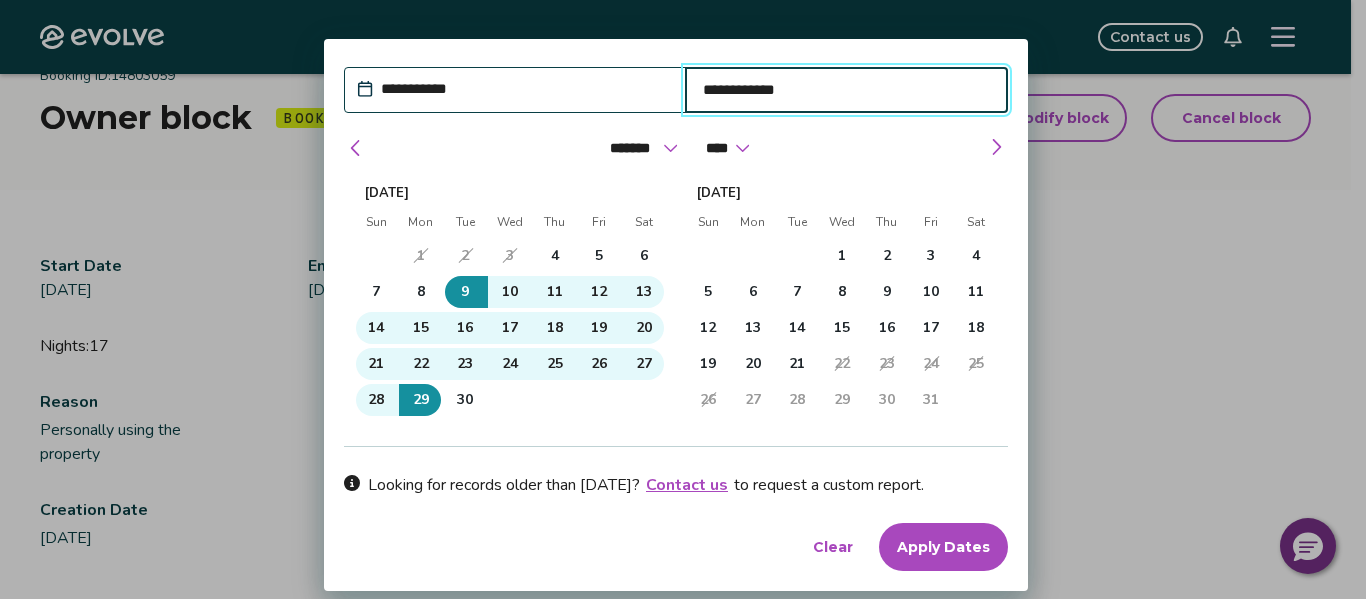 click on "Apply Dates" at bounding box center [943, 547] 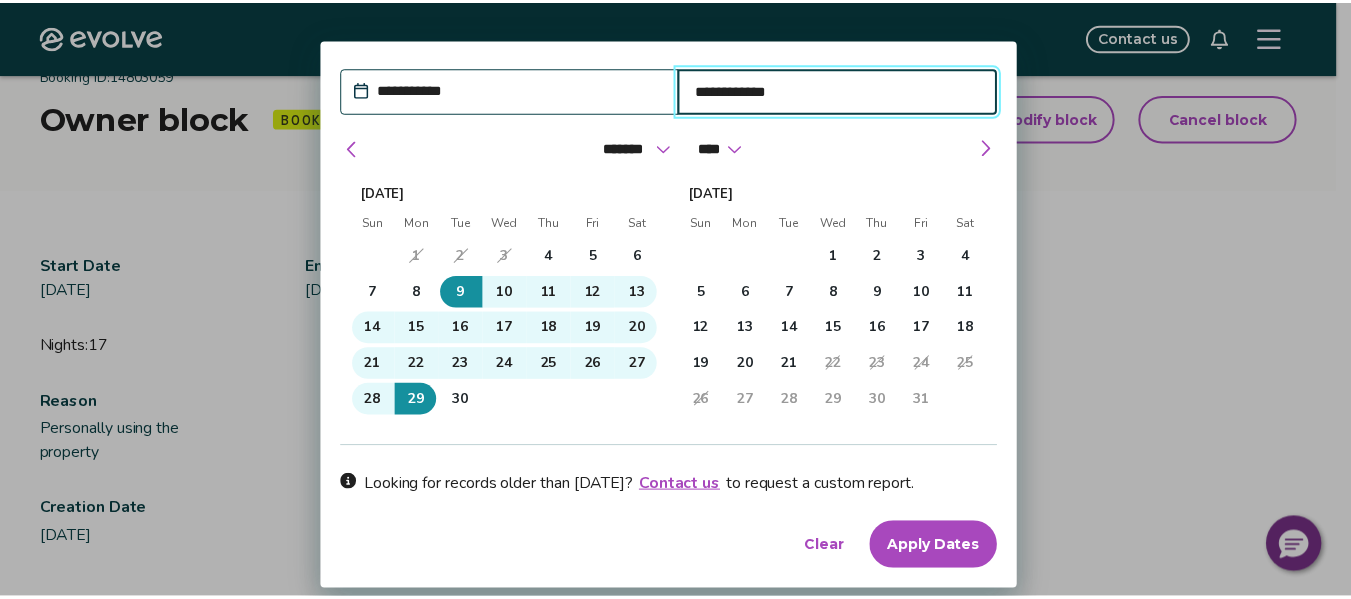 scroll, scrollTop: 56, scrollLeft: 0, axis: vertical 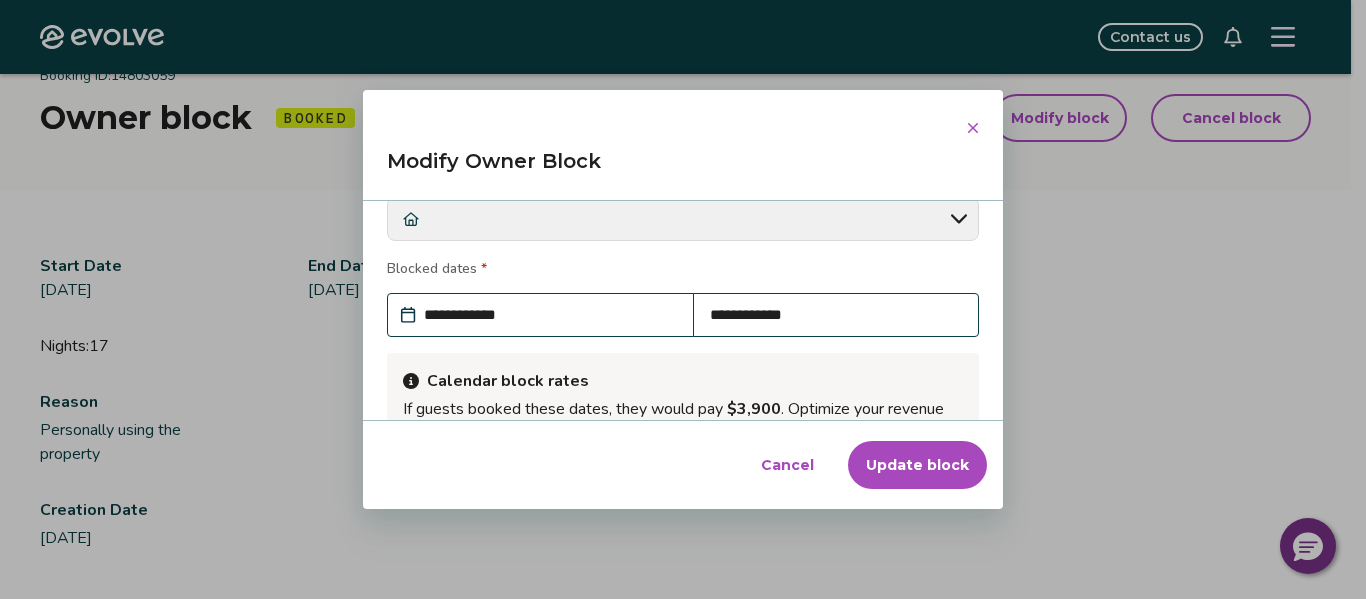 click on "Update block" at bounding box center [917, 465] 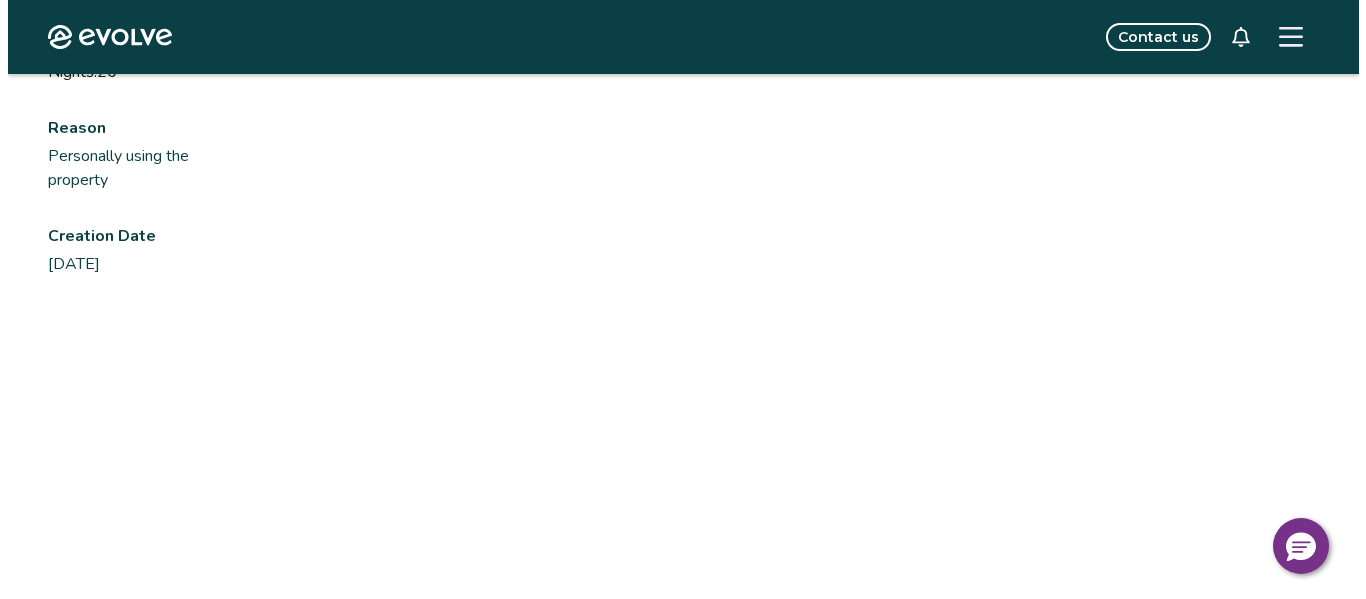 scroll, scrollTop: 0, scrollLeft: 0, axis: both 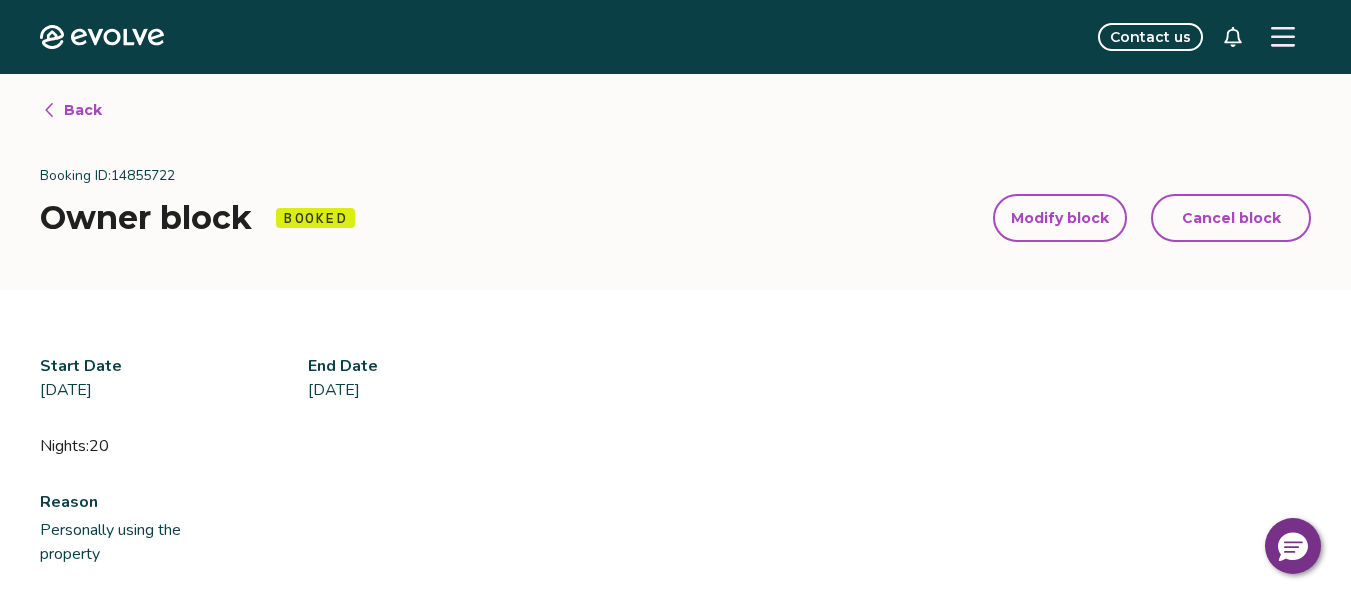 click on "Back" at bounding box center [83, 110] 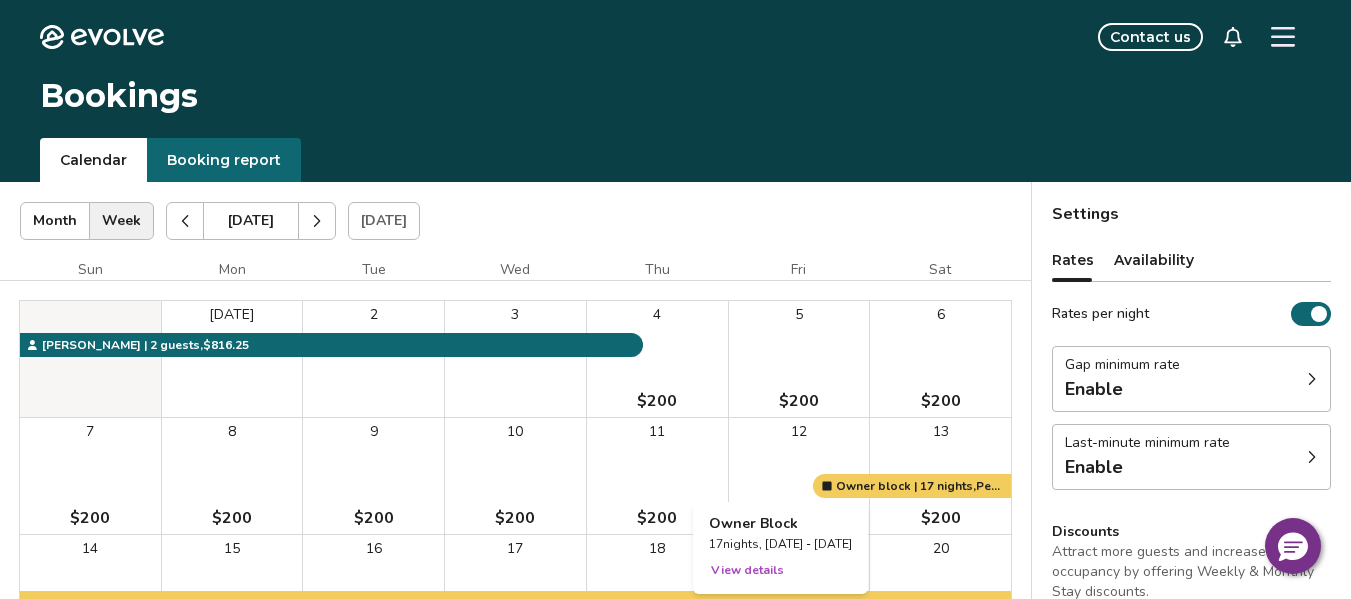click at bounding box center (799, 476) 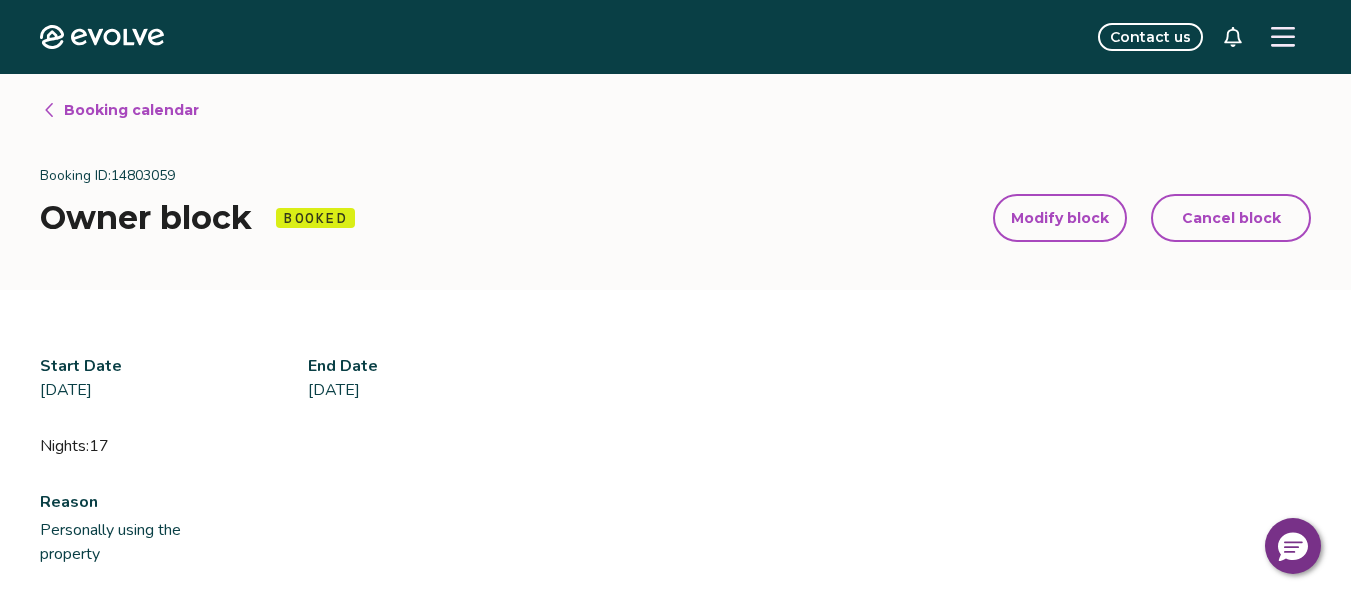 click on "Modify block" at bounding box center (1060, 218) 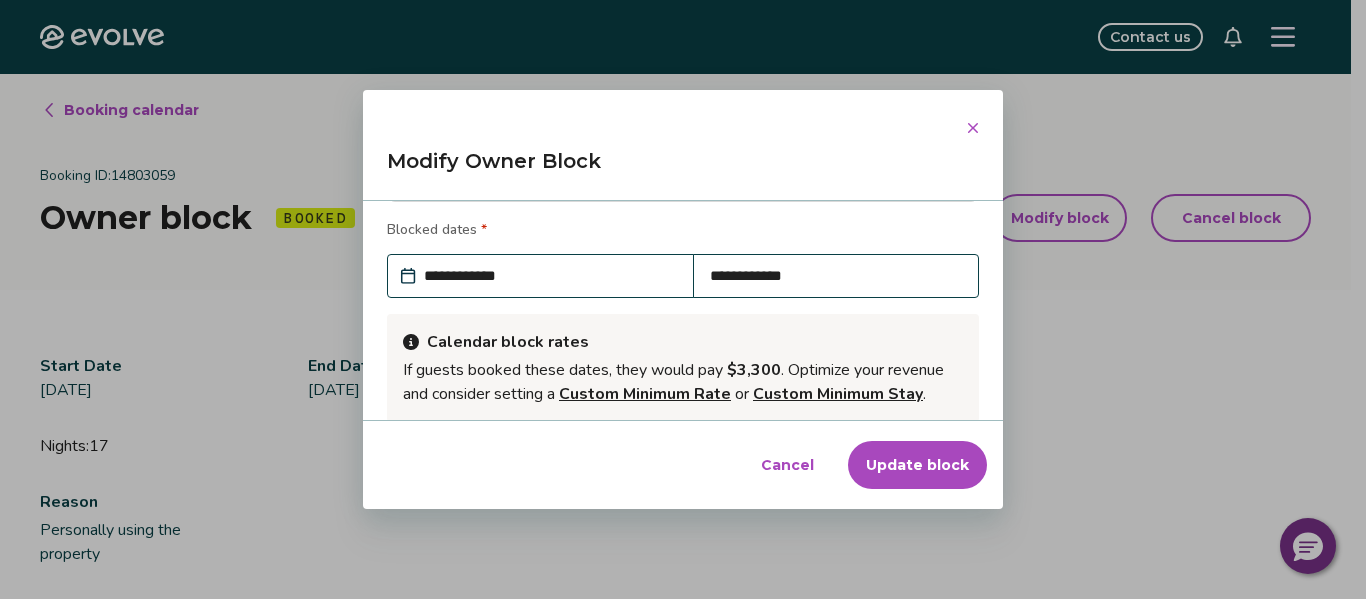 scroll, scrollTop: 4, scrollLeft: 0, axis: vertical 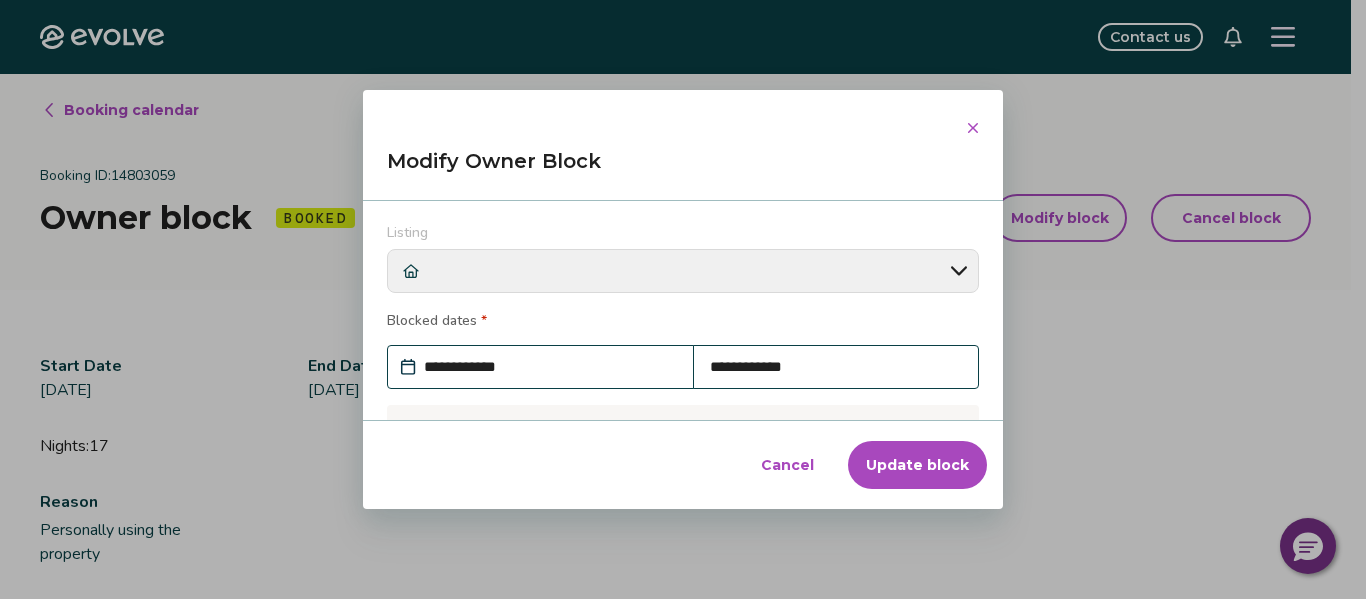 click on "**********" at bounding box center [550, 367] 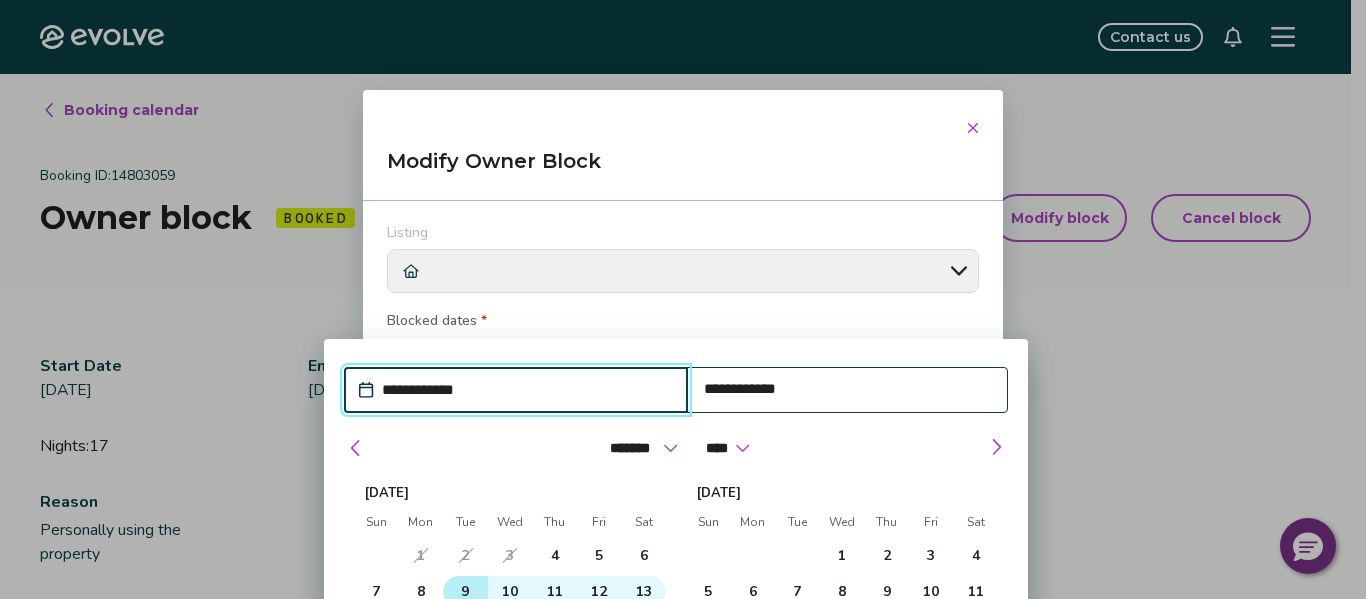 click on "9" at bounding box center [465, 592] 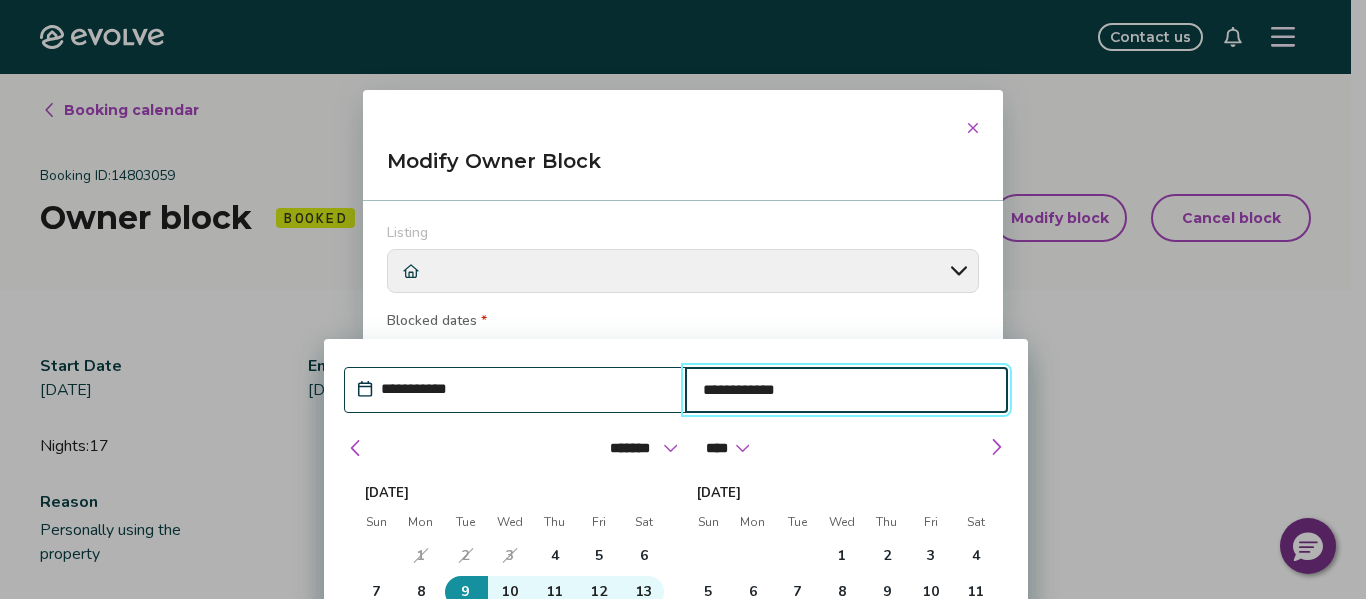 drag, startPoint x: 869, startPoint y: 348, endPoint x: 847, endPoint y: 230, distance: 120.033325 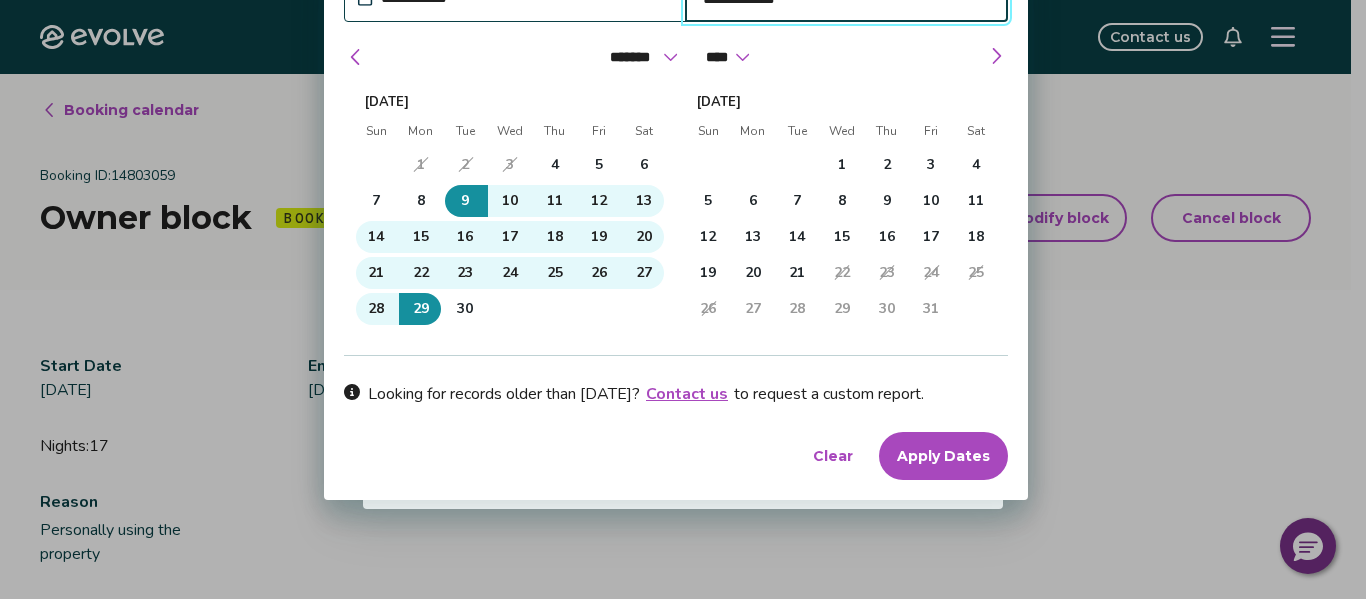 scroll, scrollTop: 404, scrollLeft: 0, axis: vertical 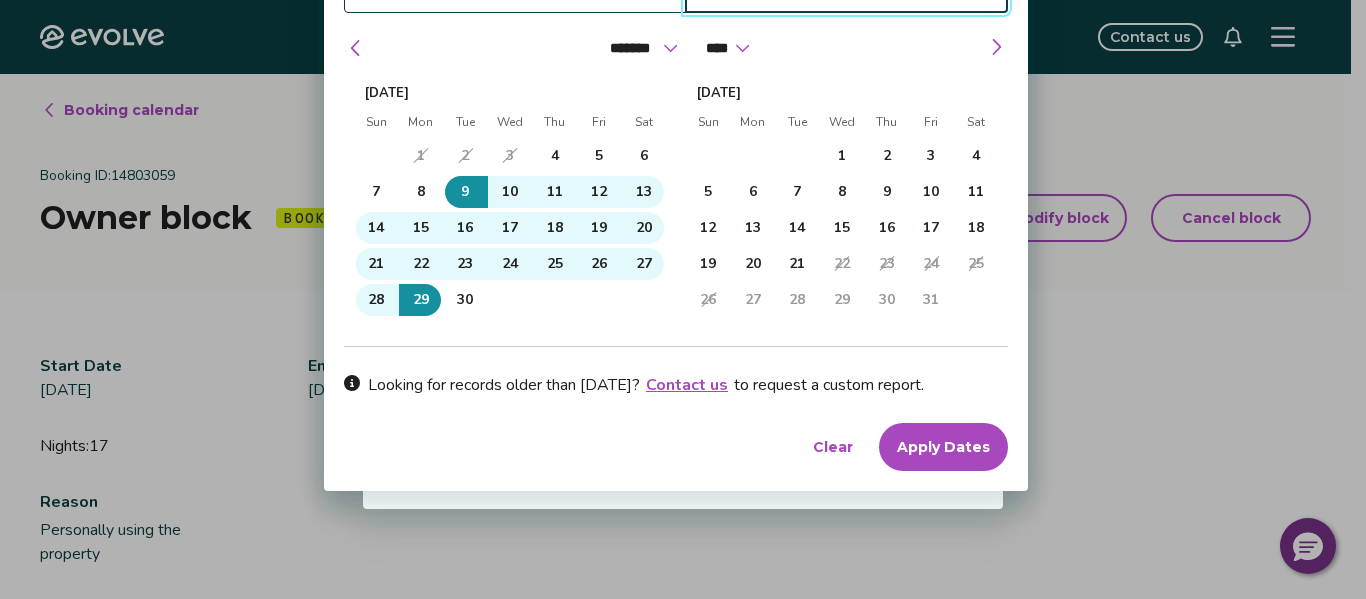 click on "Apply Dates" at bounding box center [943, 447] 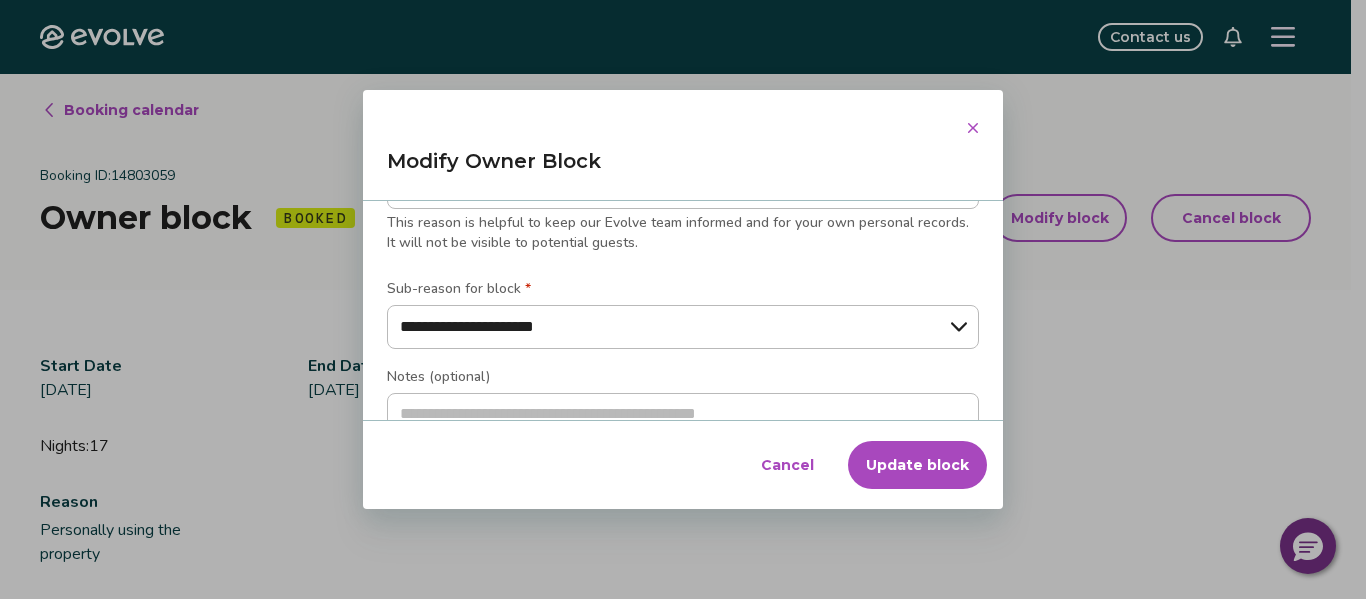 scroll, scrollTop: 56, scrollLeft: 0, axis: vertical 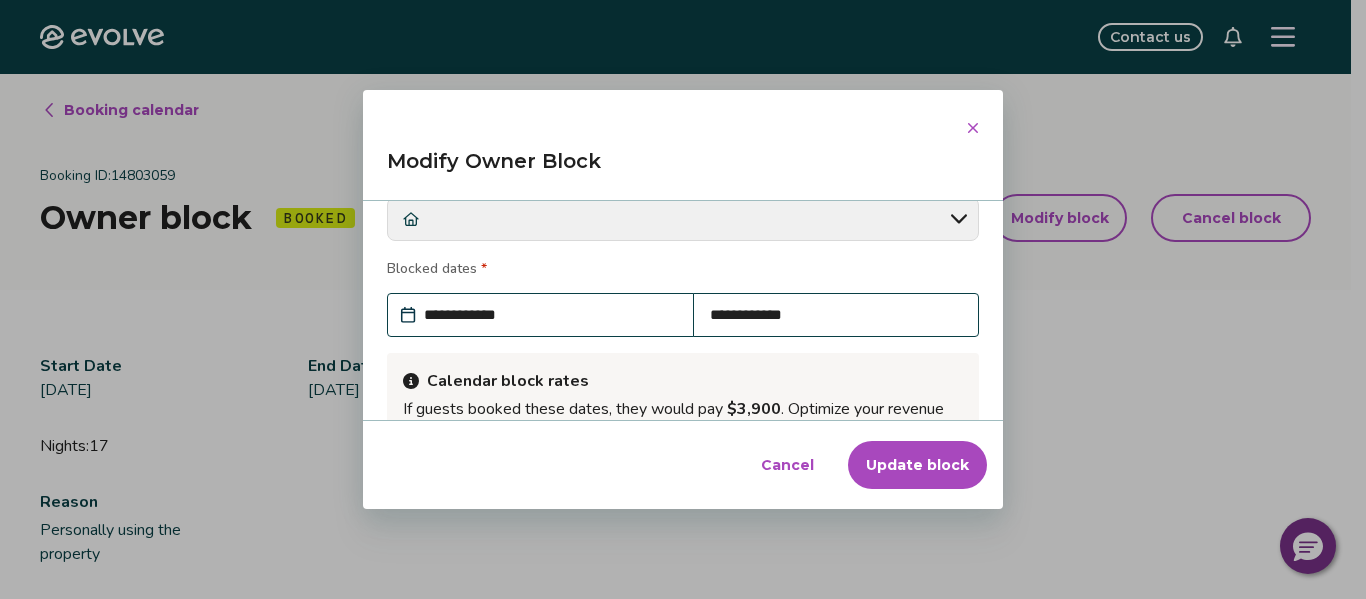 click on "Update block" at bounding box center (917, 465) 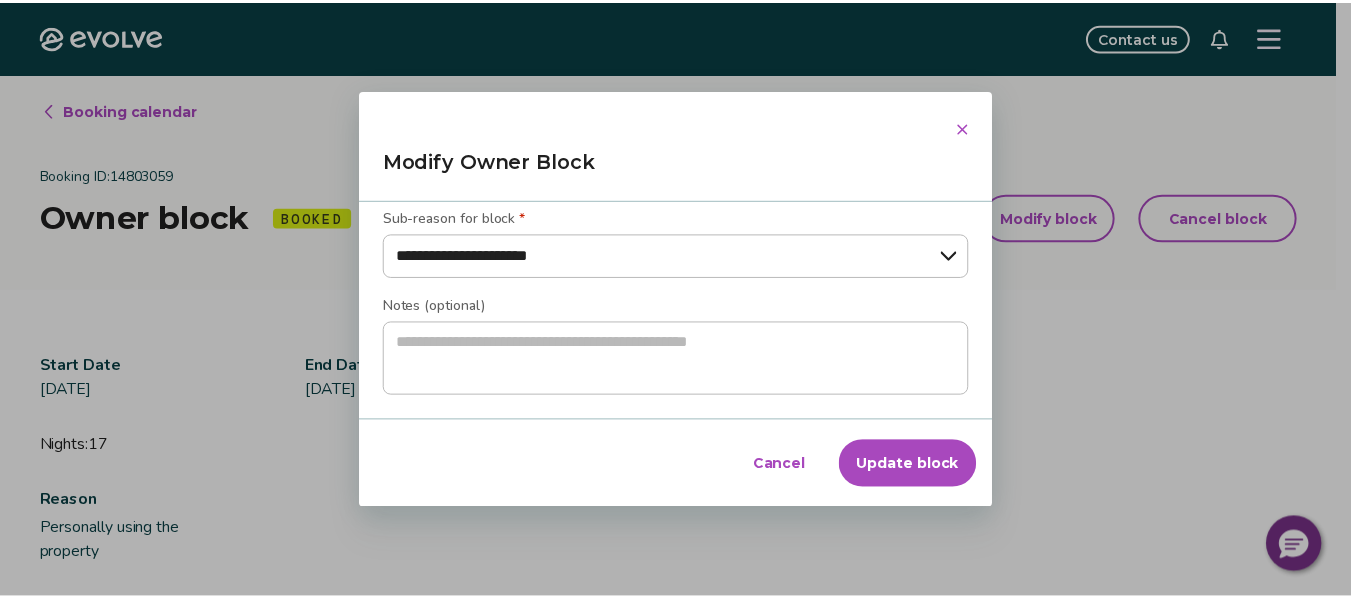 scroll, scrollTop: 499, scrollLeft: 0, axis: vertical 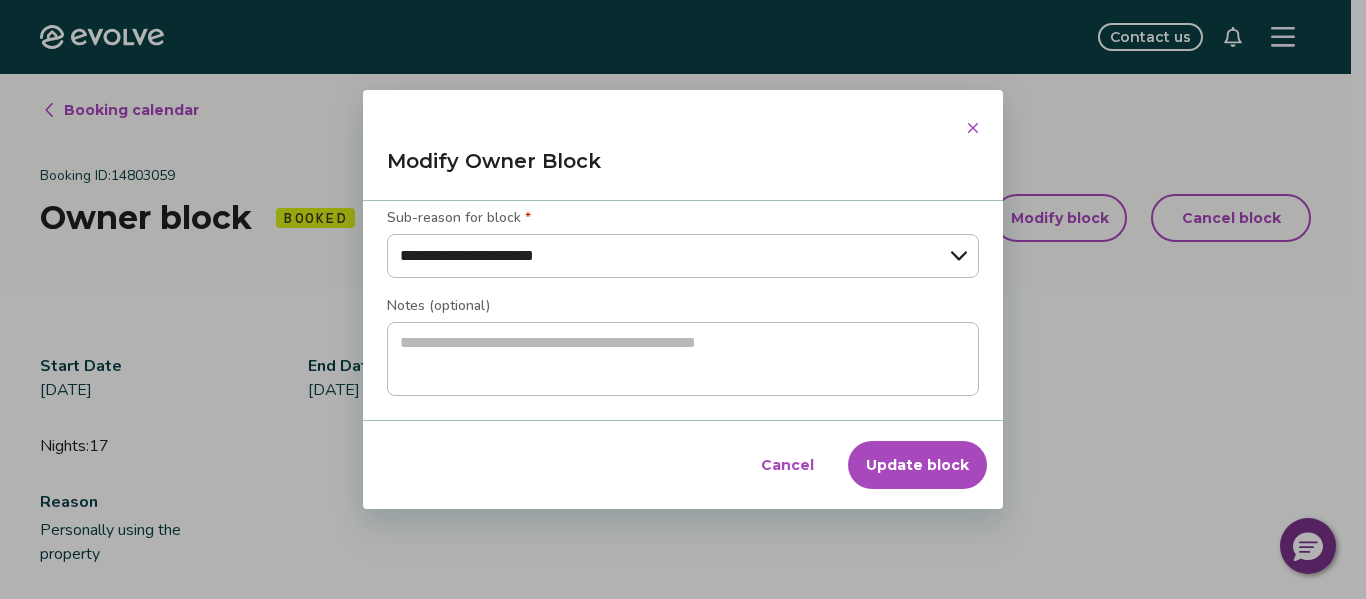 click on "Update block" at bounding box center (917, 465) 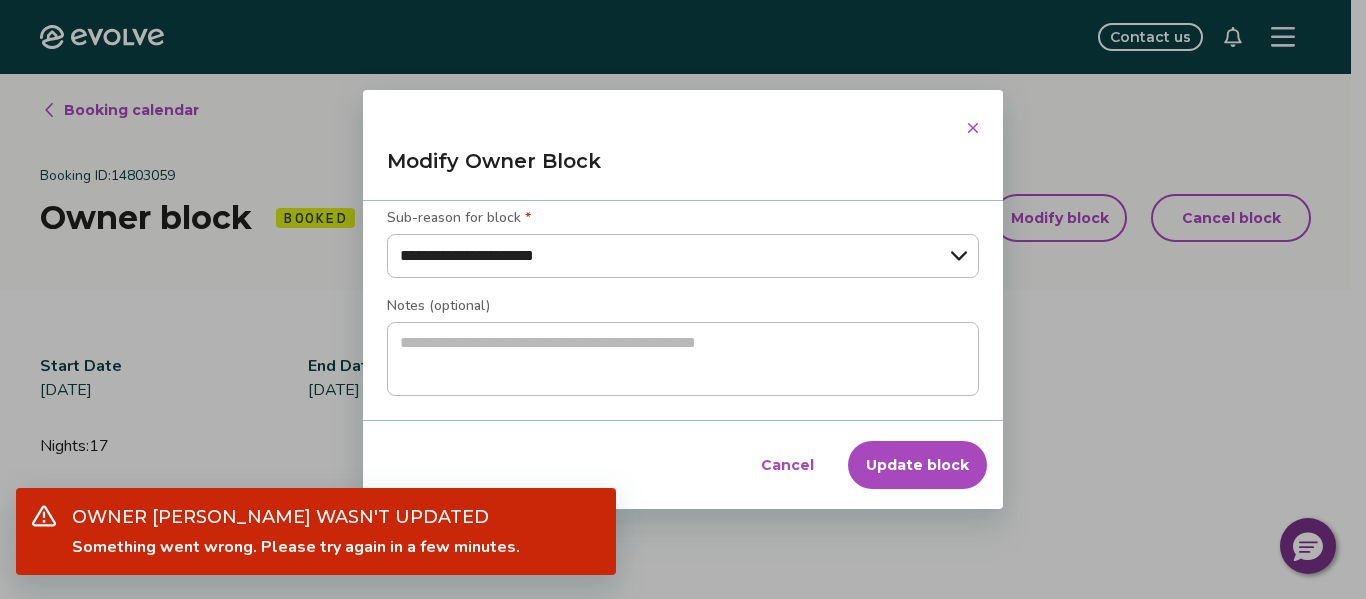 type on "*" 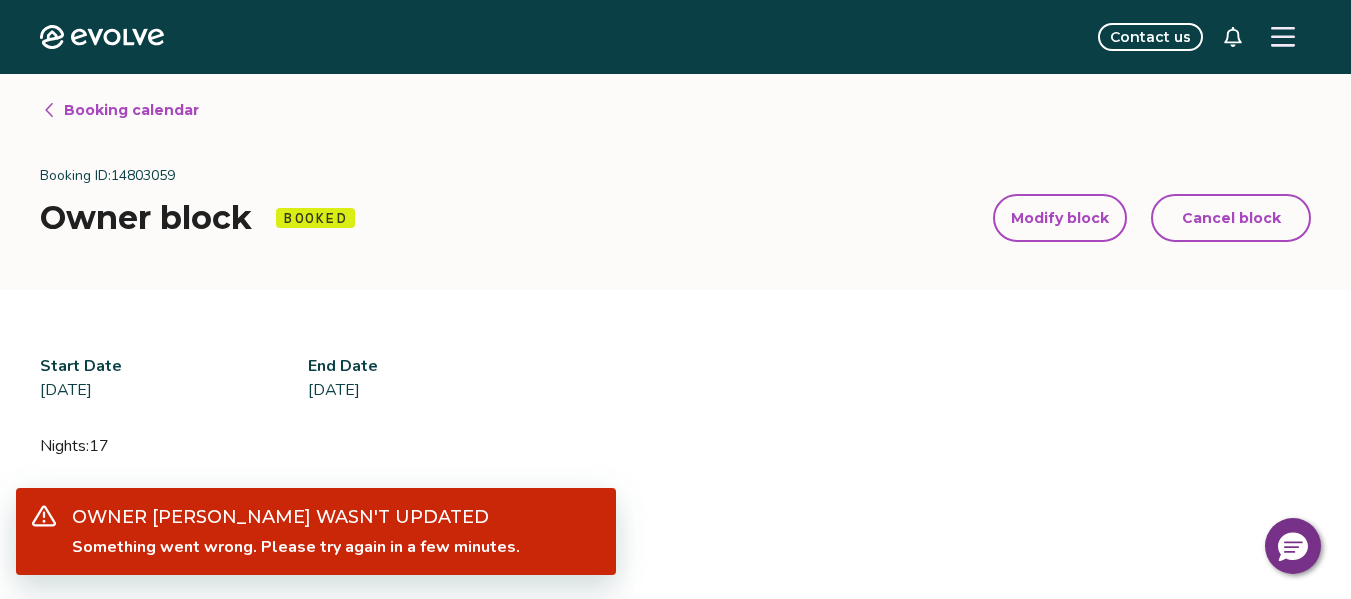 click on "Booking calendar" at bounding box center (131, 110) 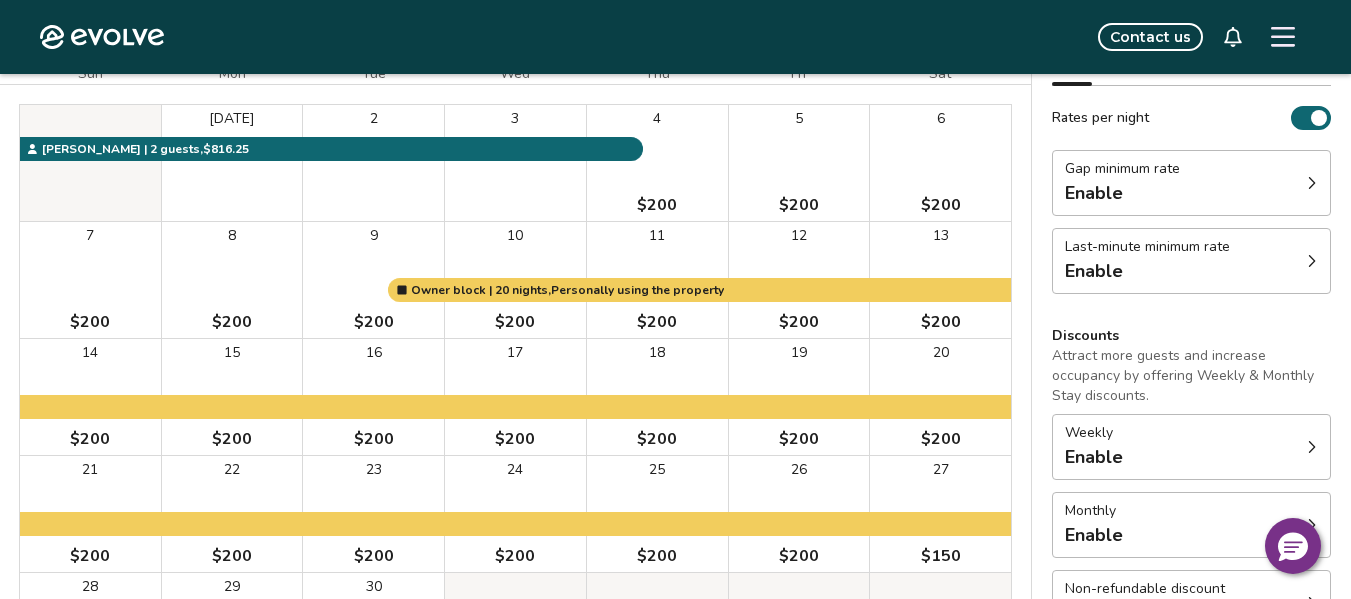 scroll, scrollTop: 200, scrollLeft: 0, axis: vertical 